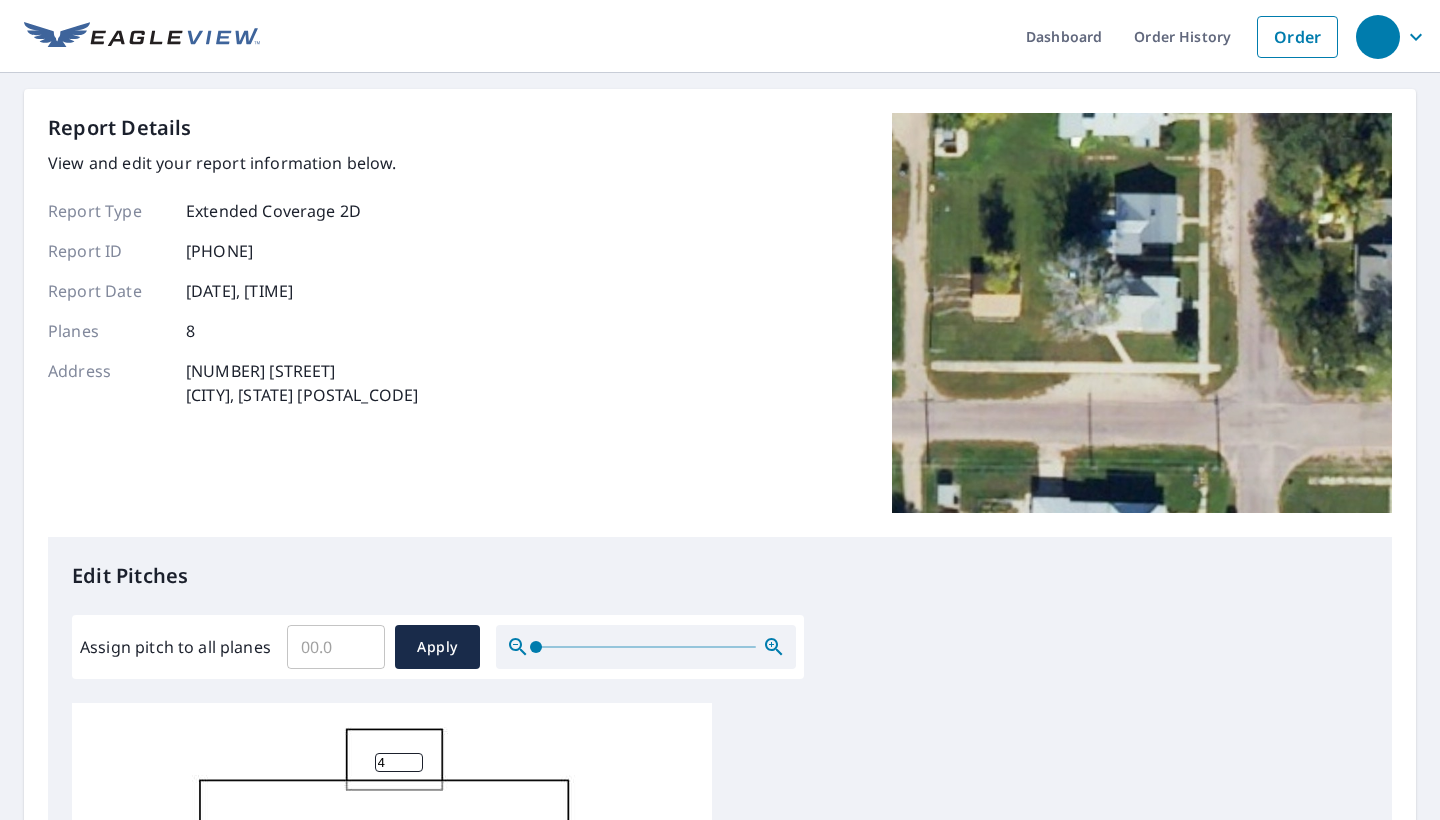 scroll, scrollTop: 0, scrollLeft: 0, axis: both 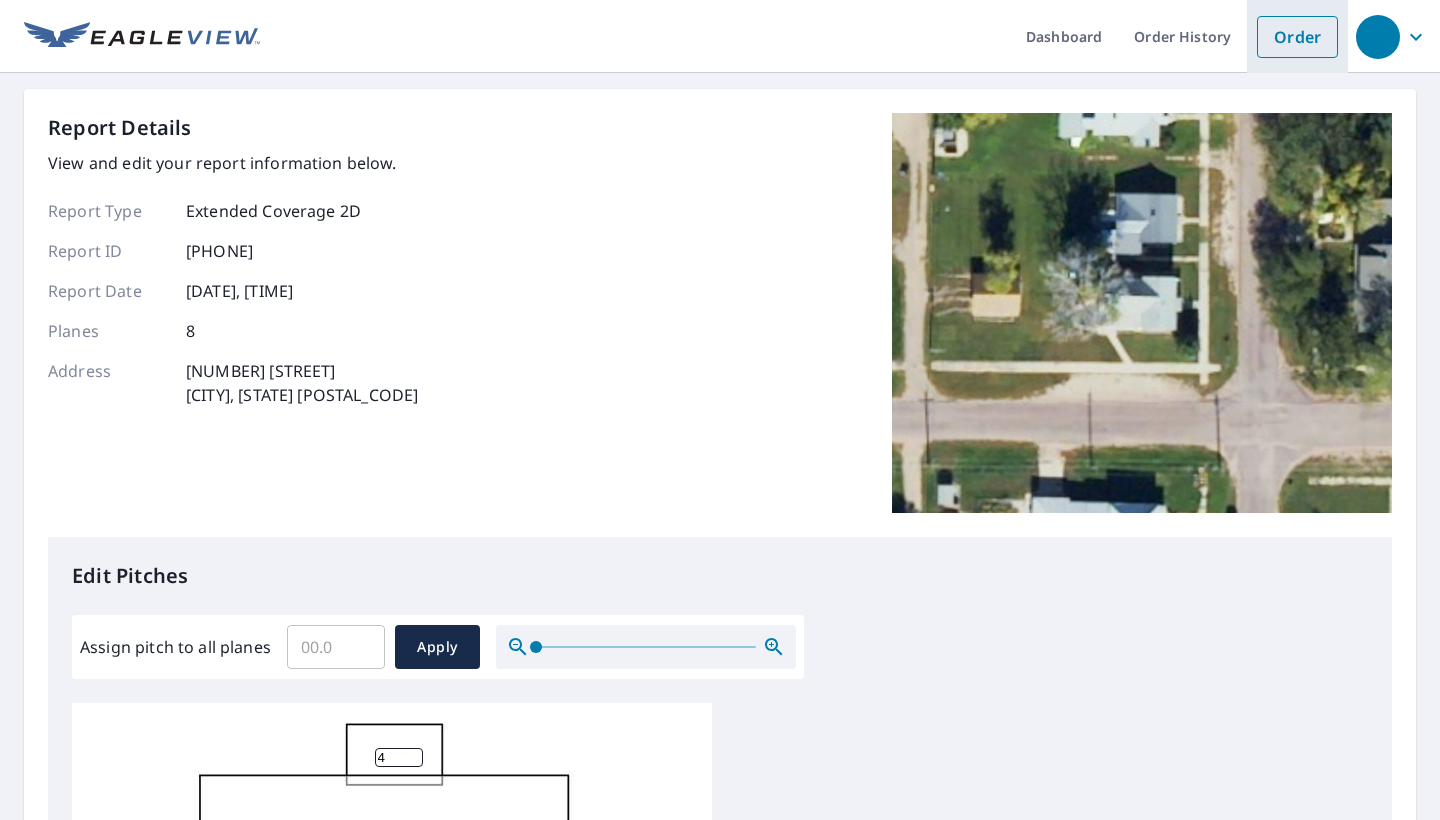 click on "Order" at bounding box center [1297, 37] 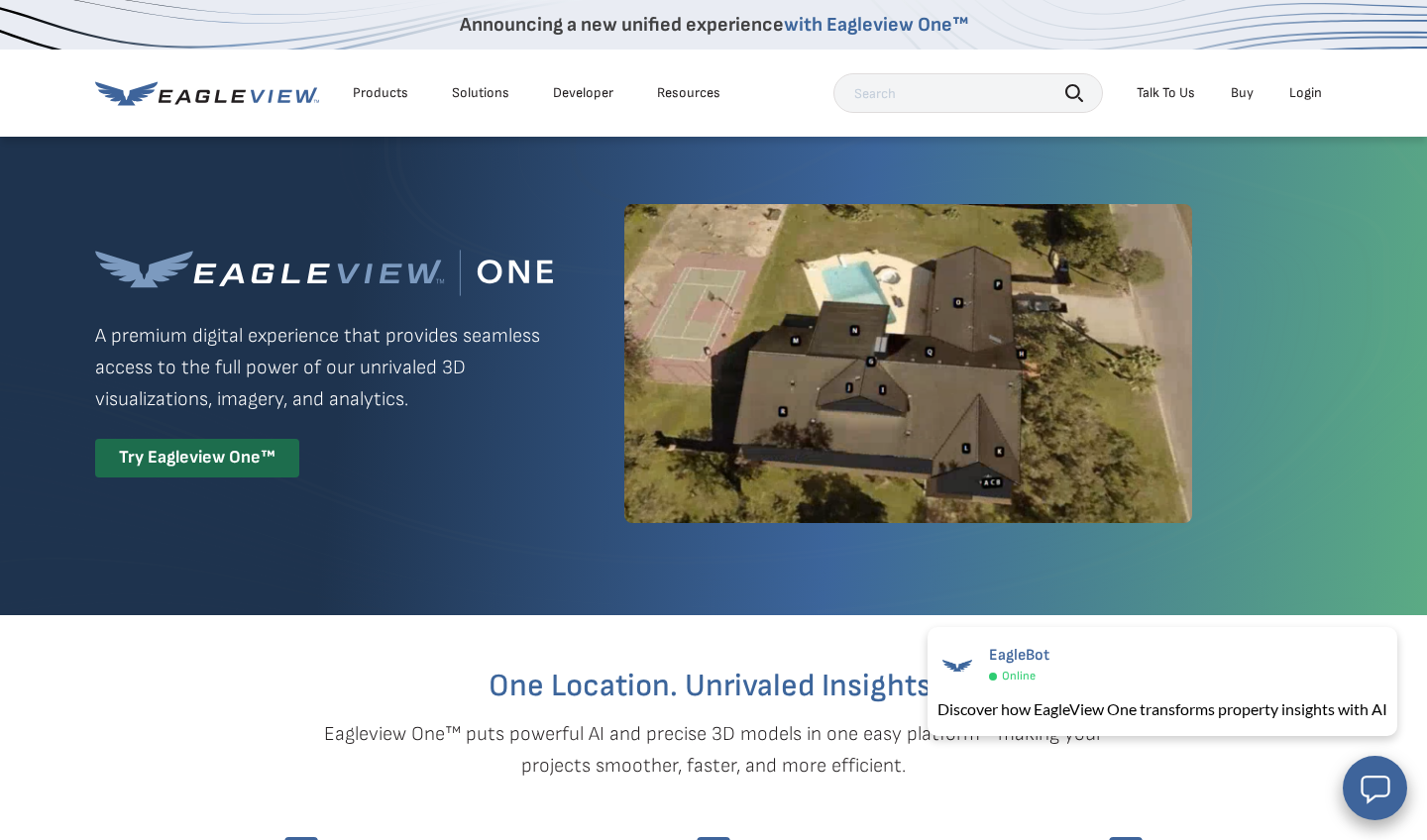 scroll, scrollTop: 20, scrollLeft: 0, axis: vertical 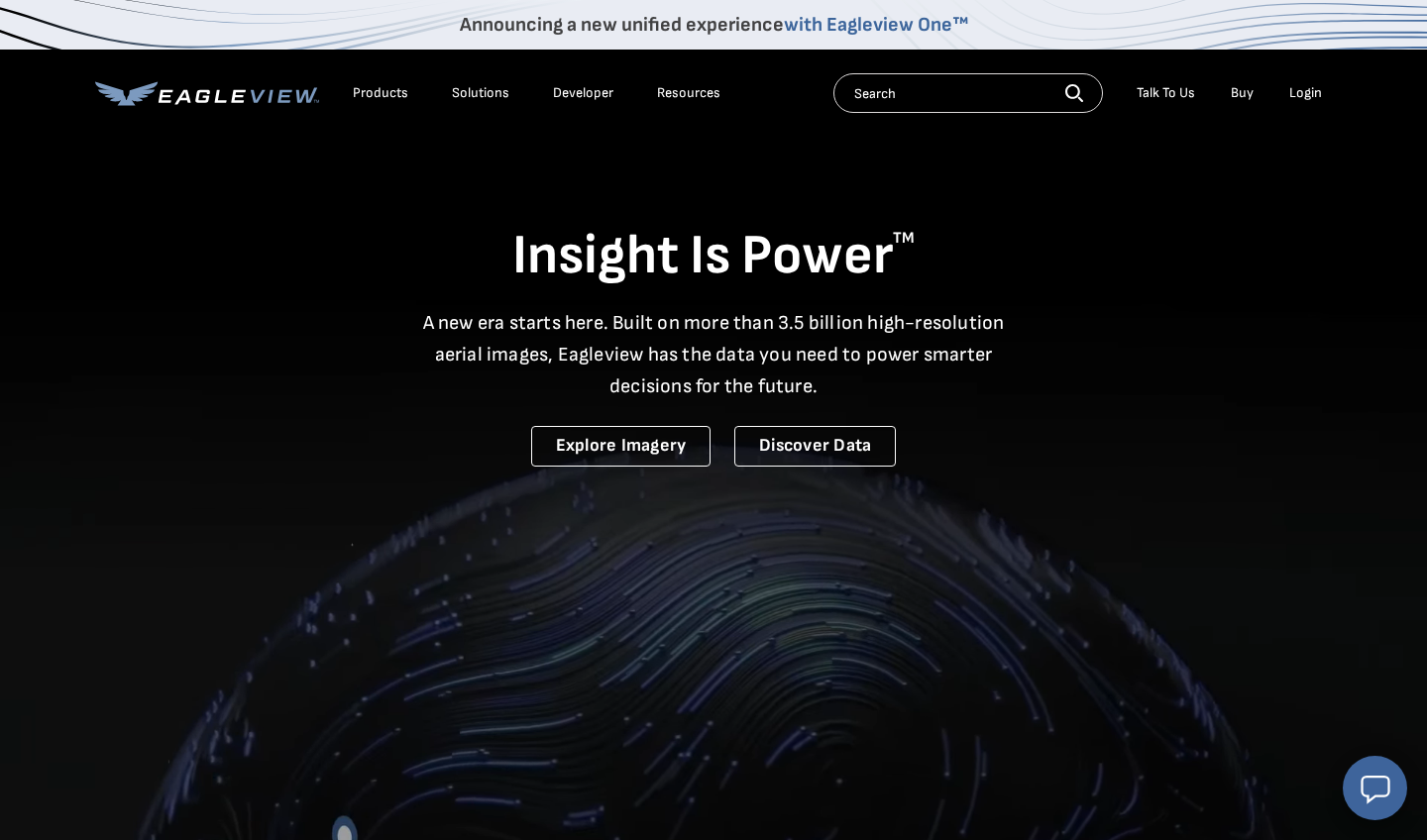 click on "Login" at bounding box center [1305, 93] 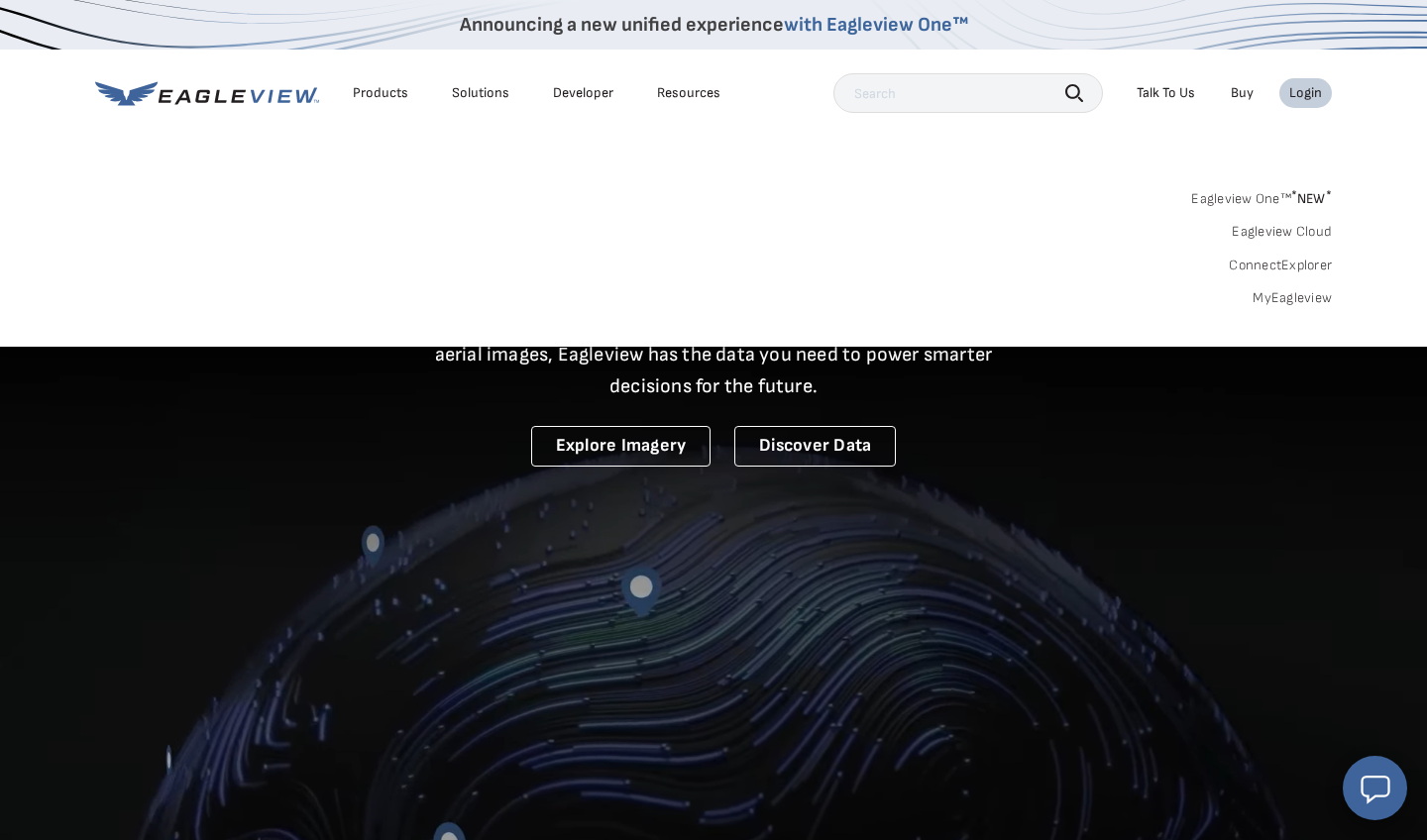 scroll, scrollTop: 0, scrollLeft: 0, axis: both 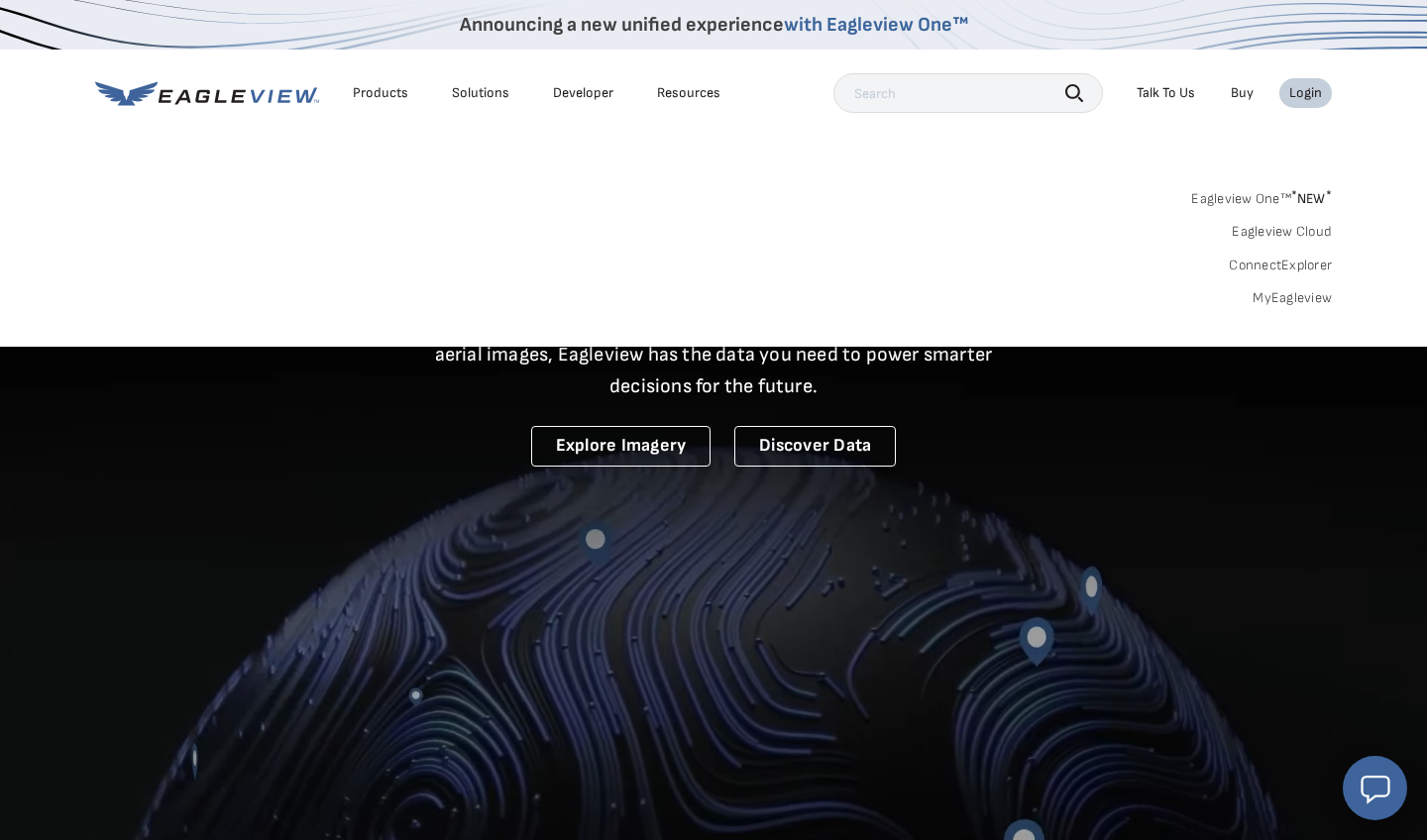 click on "MyEagleview" at bounding box center [1292, 298] 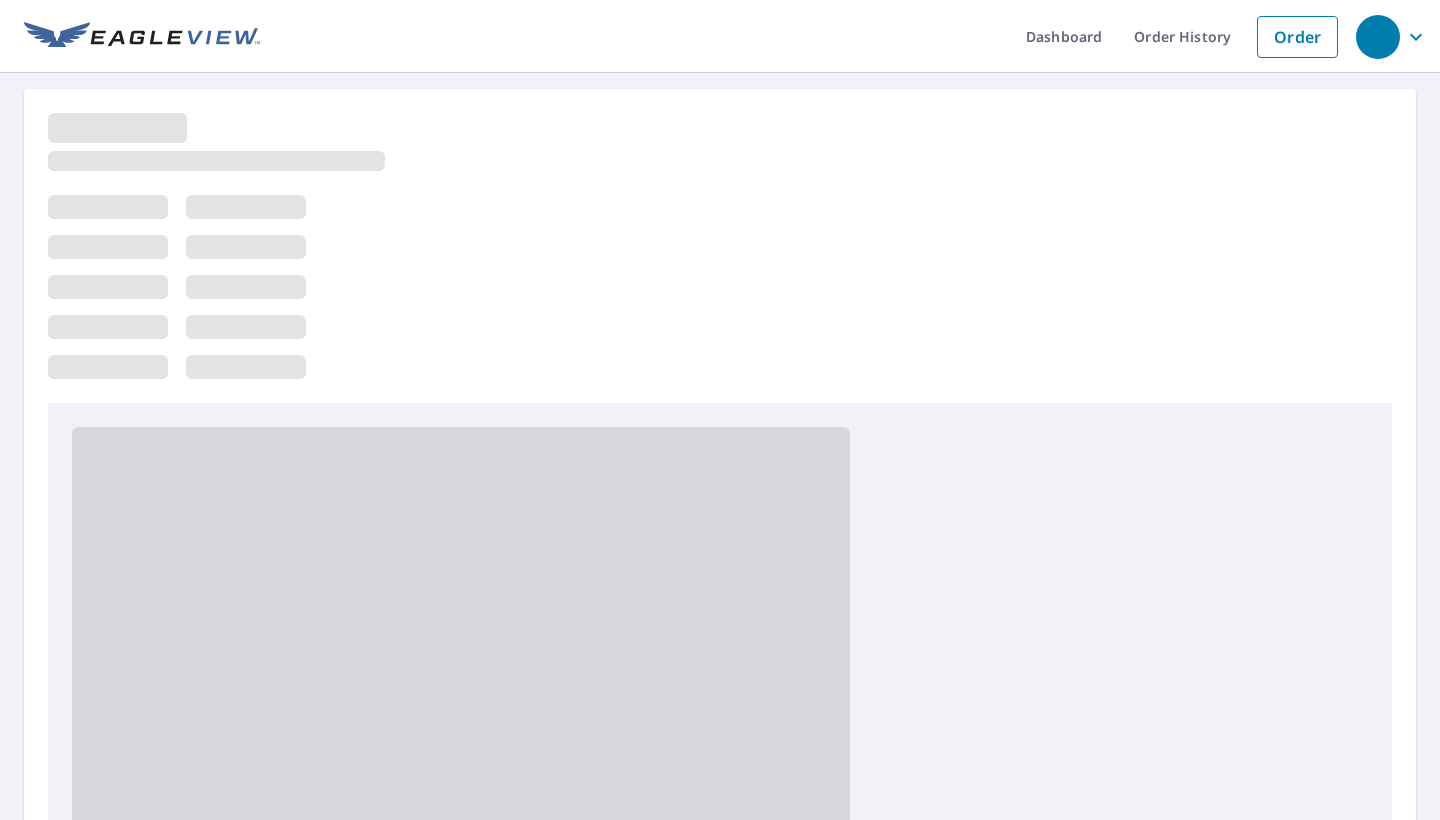 scroll, scrollTop: 0, scrollLeft: 0, axis: both 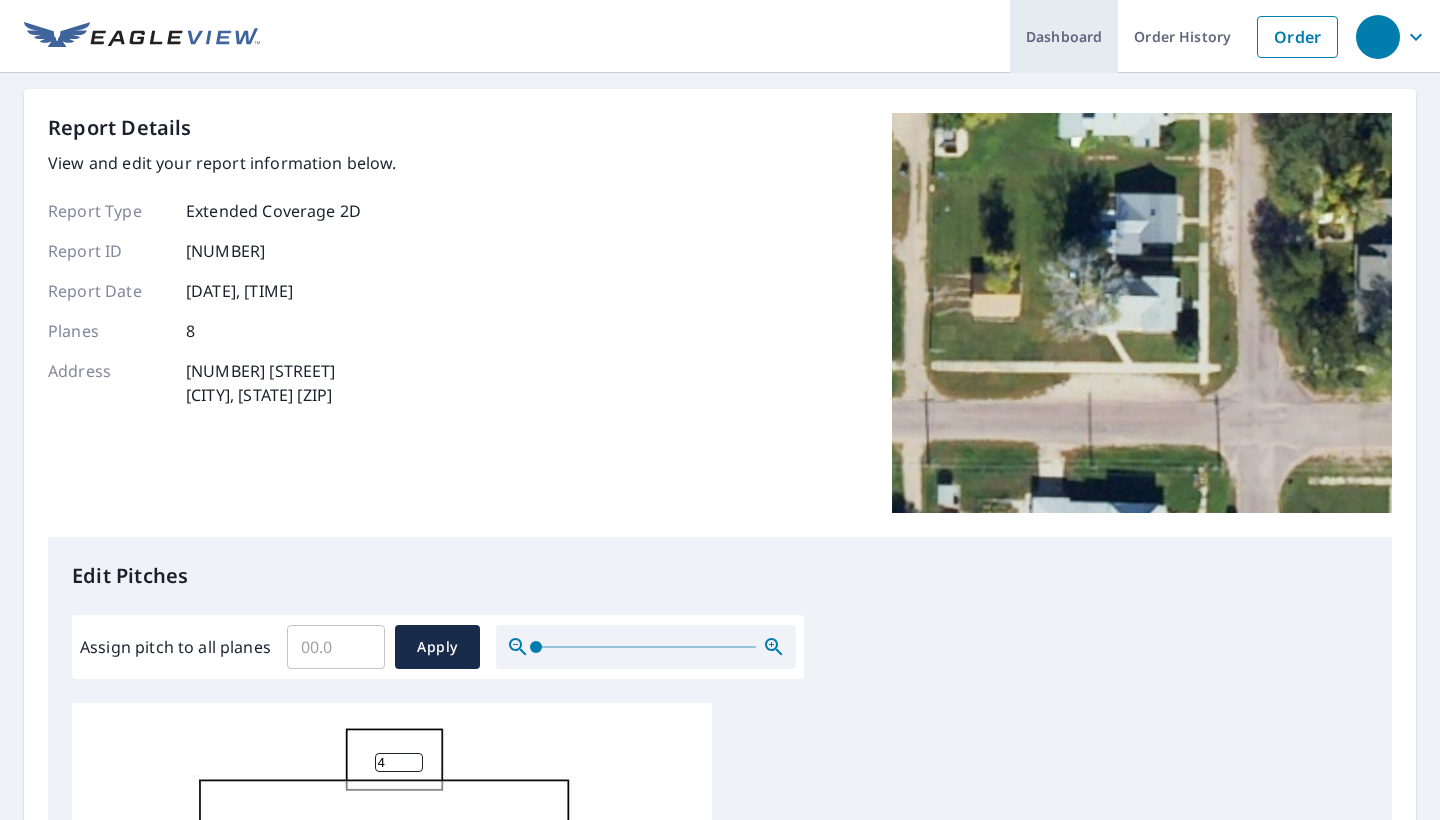 click on "Dashboard" at bounding box center [1064, 36] 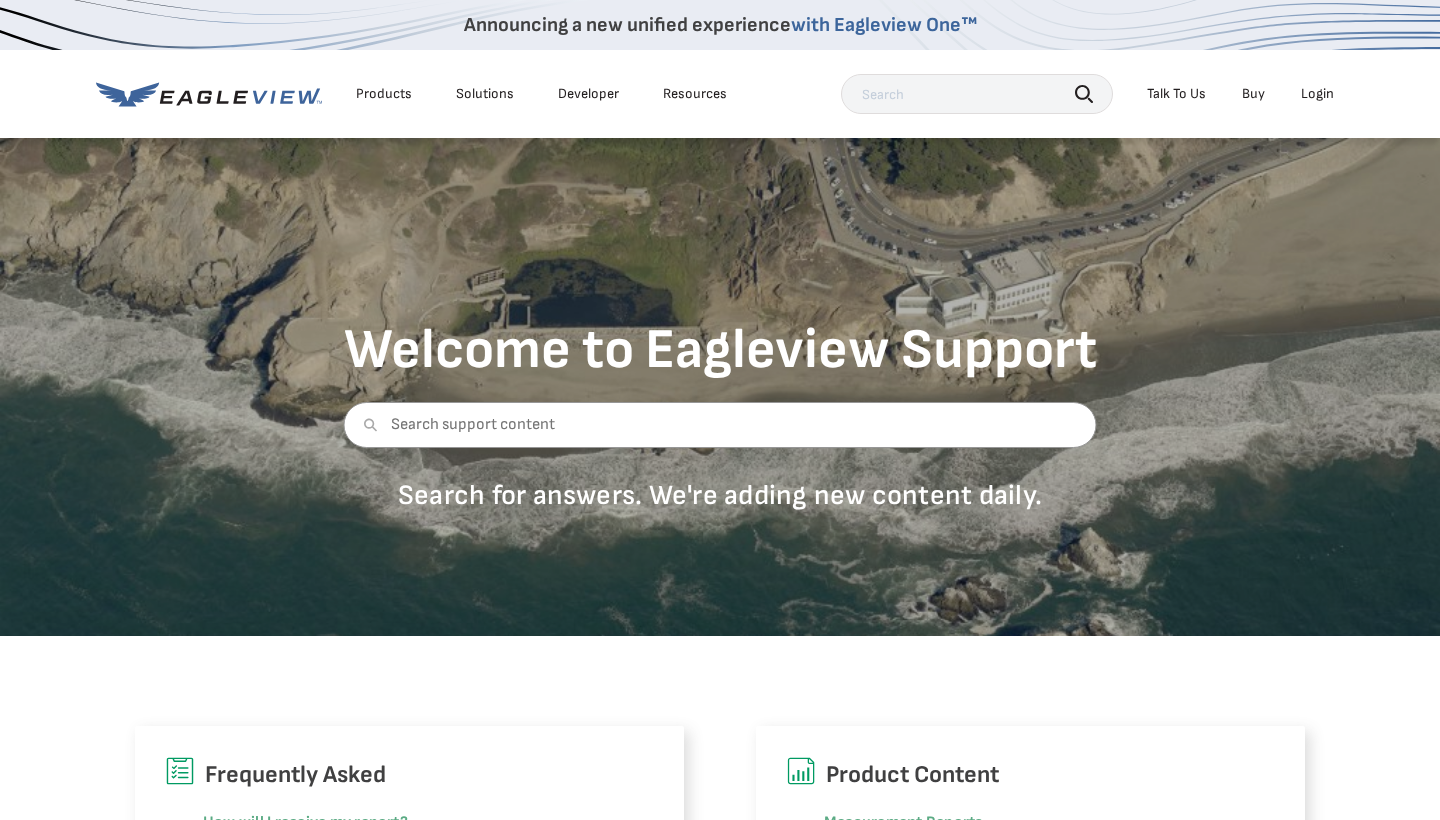 scroll, scrollTop: 356, scrollLeft: 0, axis: vertical 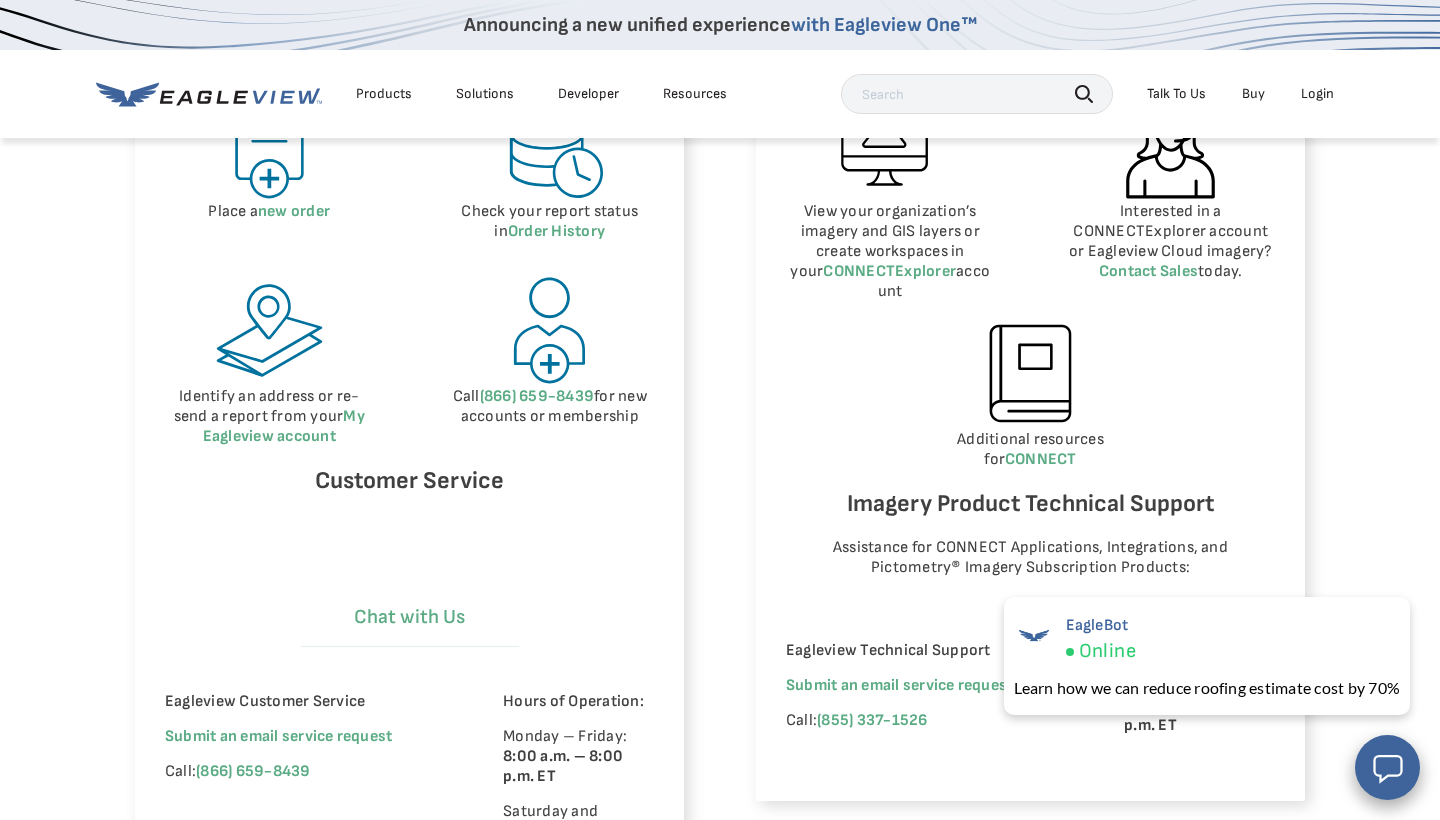 click on "Chat with Us" at bounding box center (410, 617) 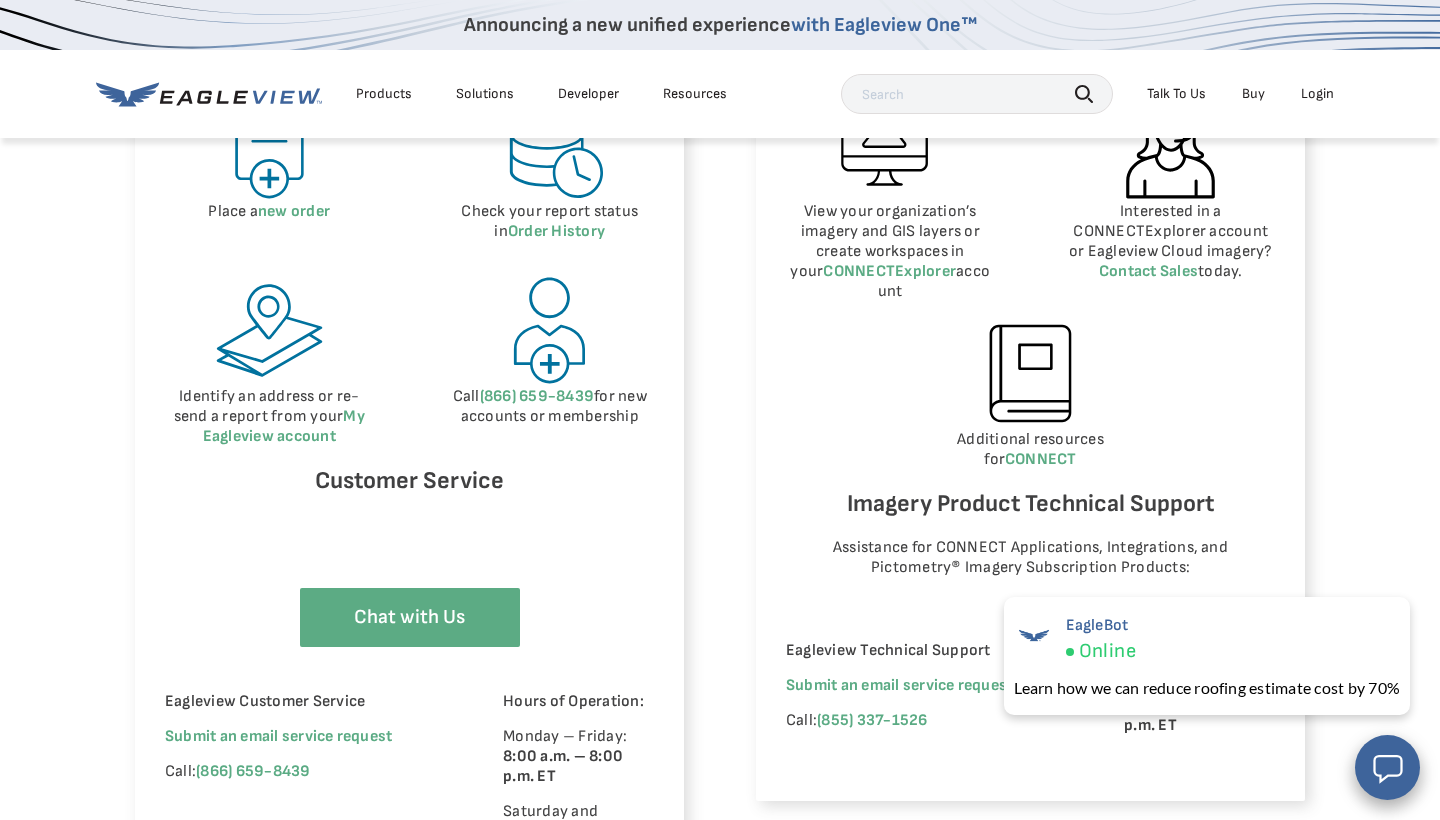 select on "Cancel_Roof_Wall_Report" 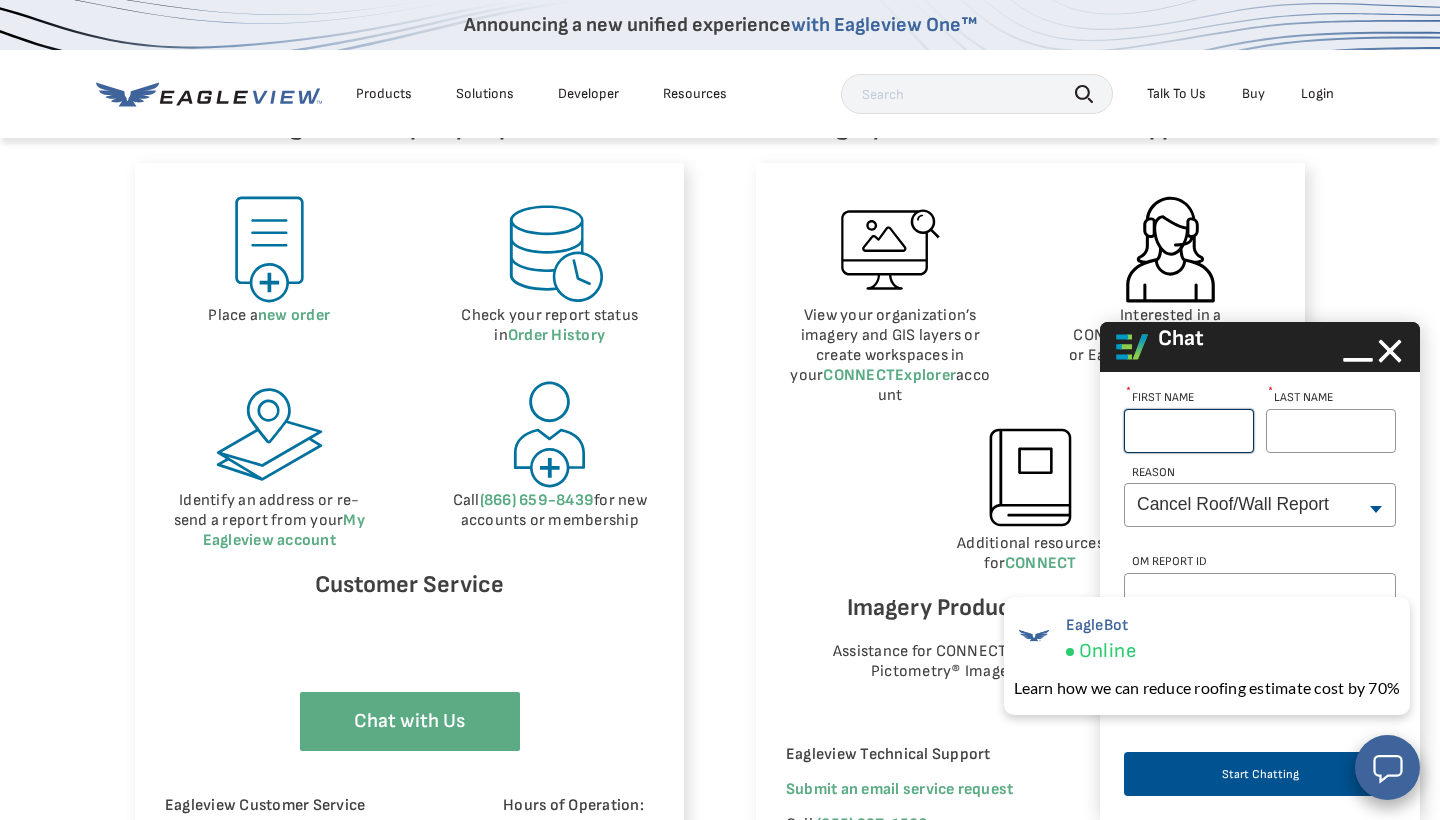 scroll, scrollTop: 930, scrollLeft: 0, axis: vertical 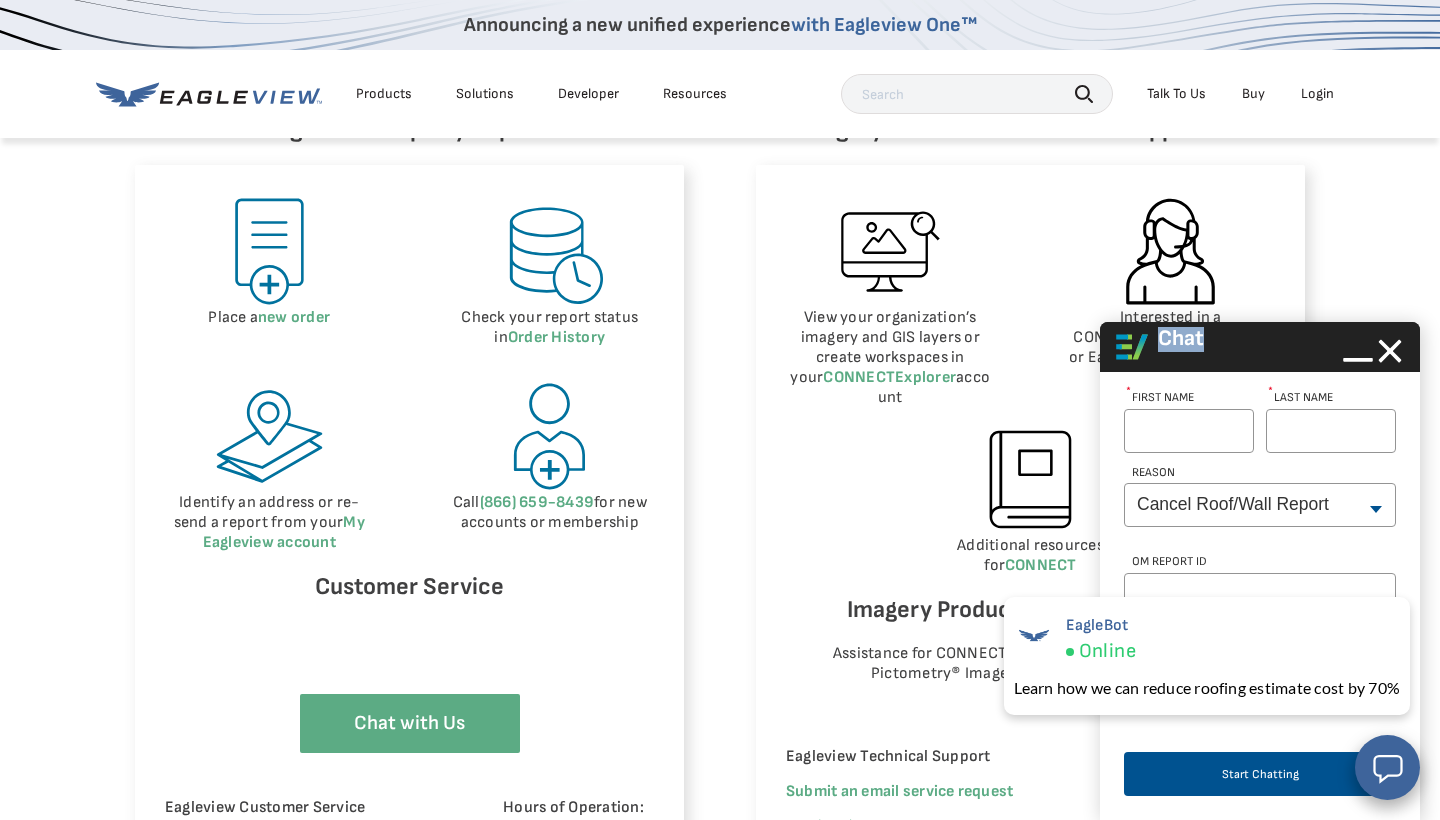 drag, startPoint x: 1256, startPoint y: 335, endPoint x: 1165, endPoint y: 333, distance: 91.02197 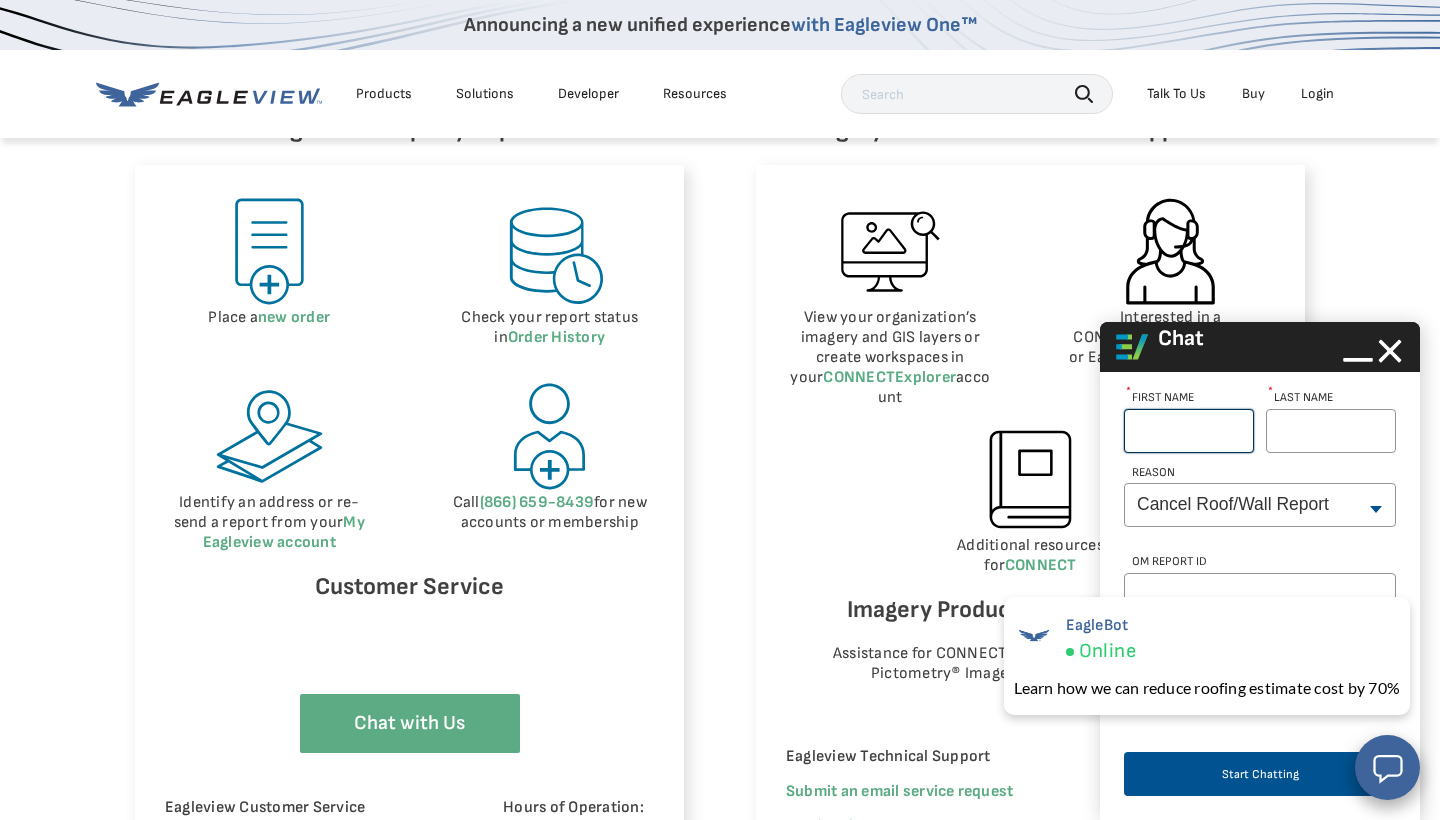 click on "First Name *" at bounding box center (1189, 431) 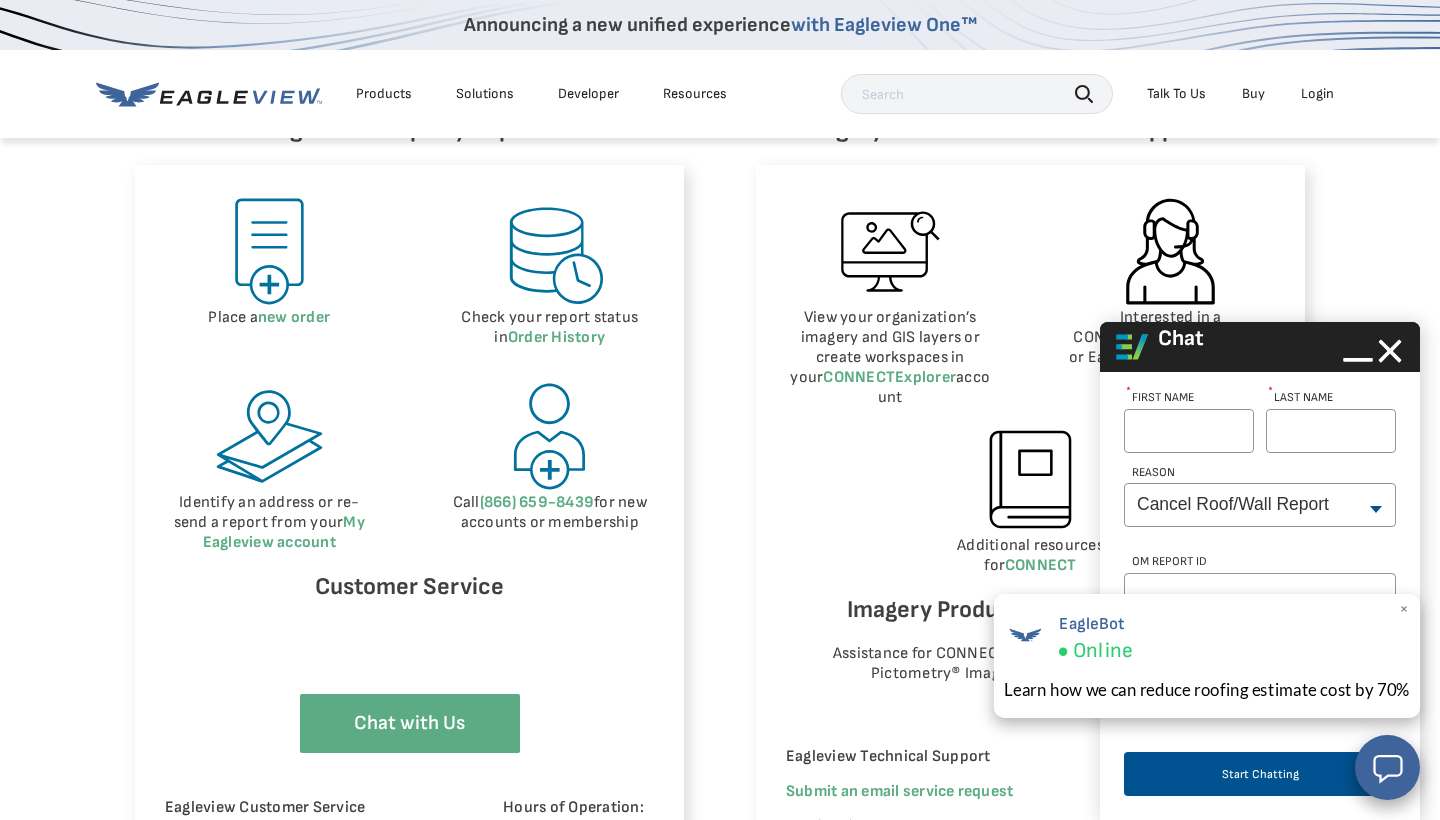 click on "×" at bounding box center [1404, 609] 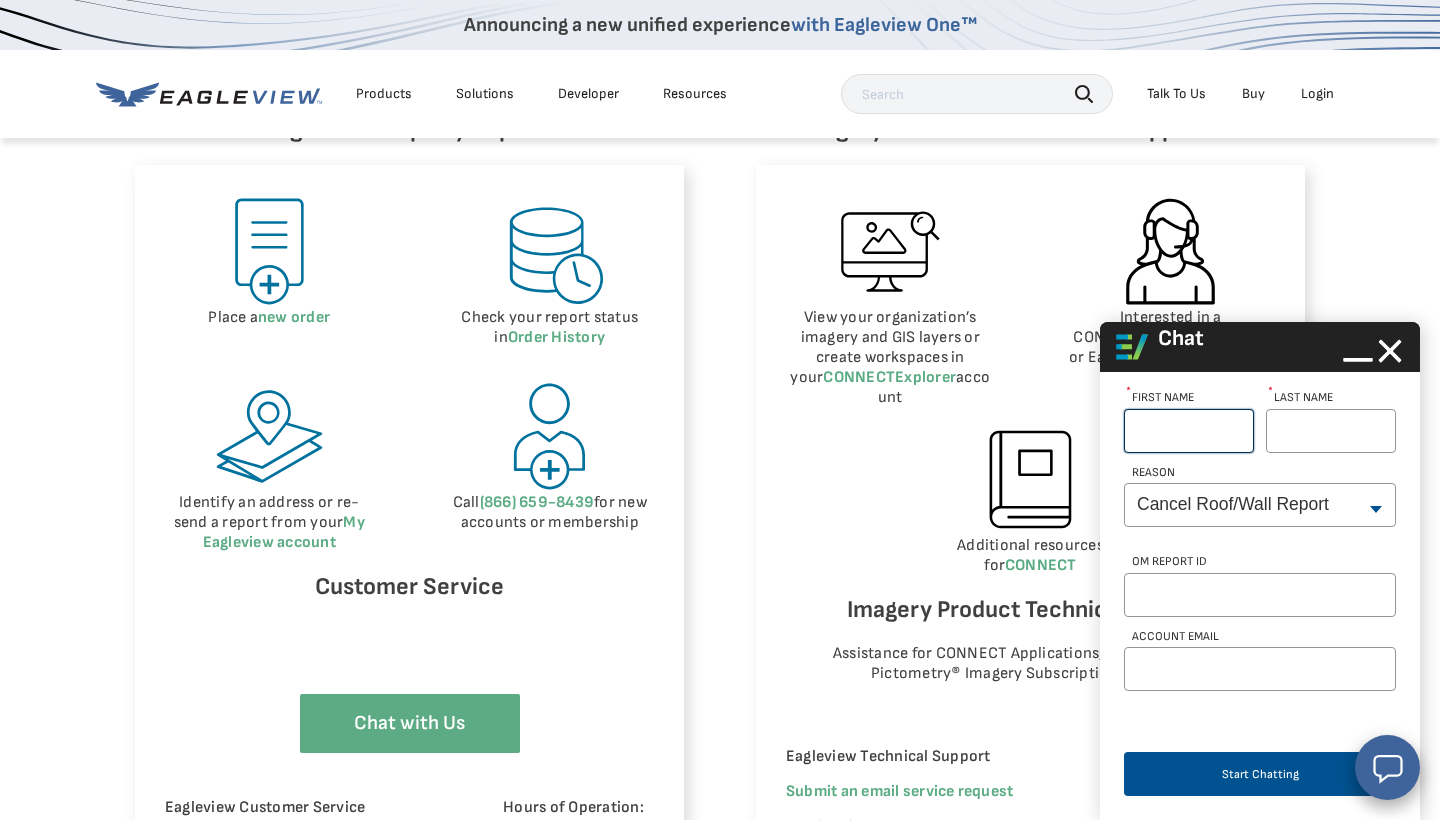 click on "First Name *" at bounding box center (1189, 431) 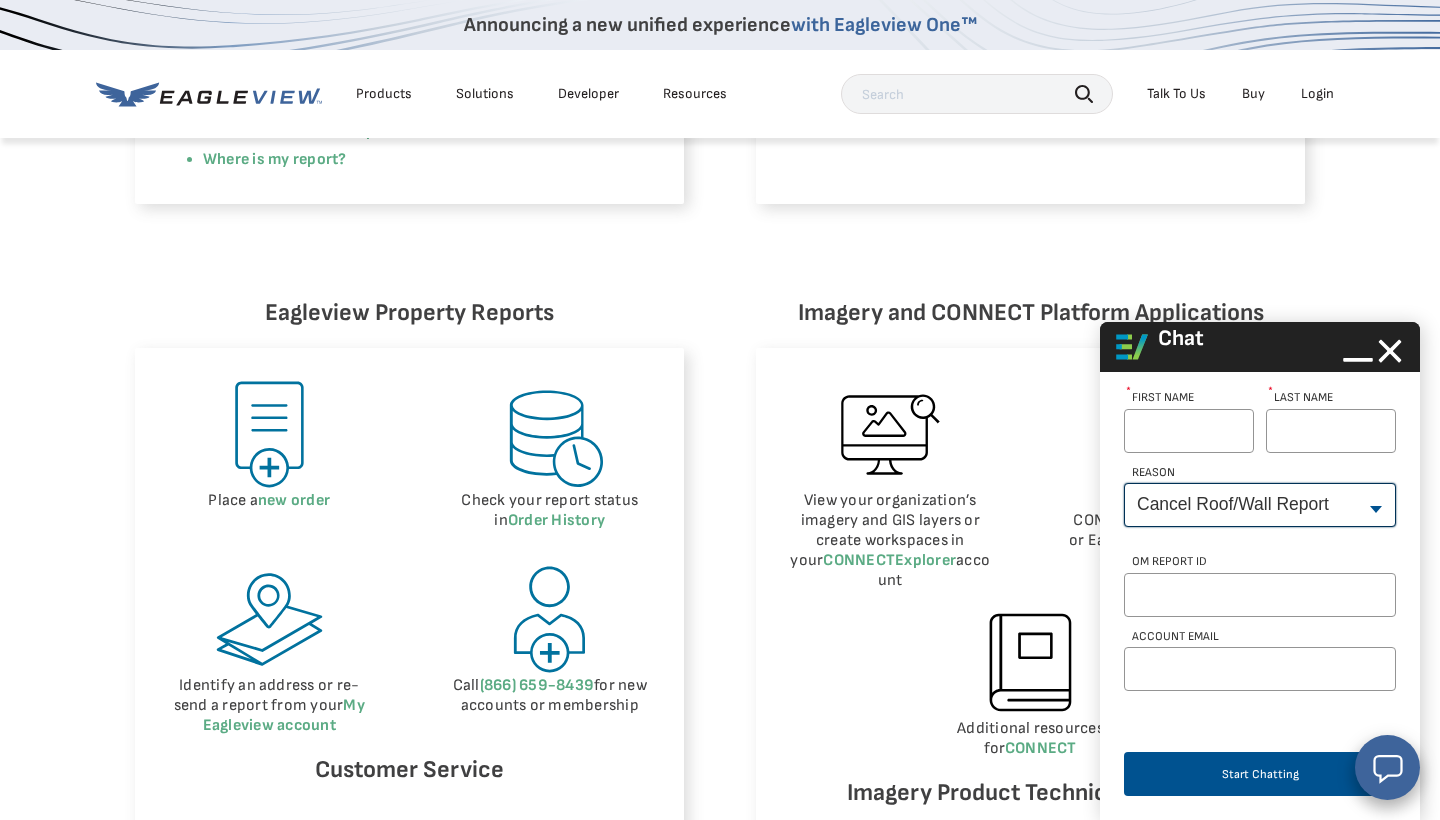 scroll, scrollTop: 743, scrollLeft: 0, axis: vertical 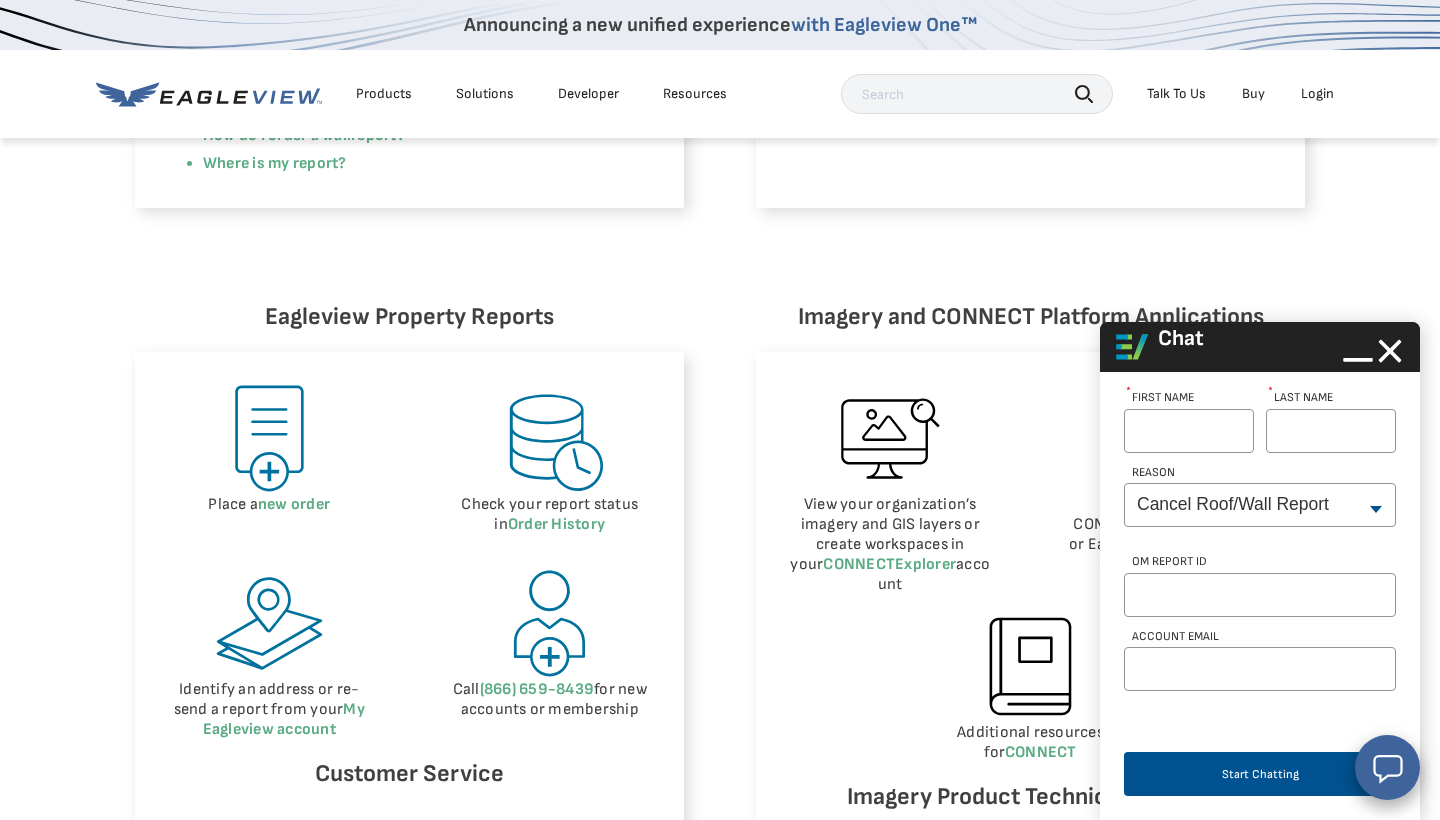 click on "Login" at bounding box center [1317, 94] 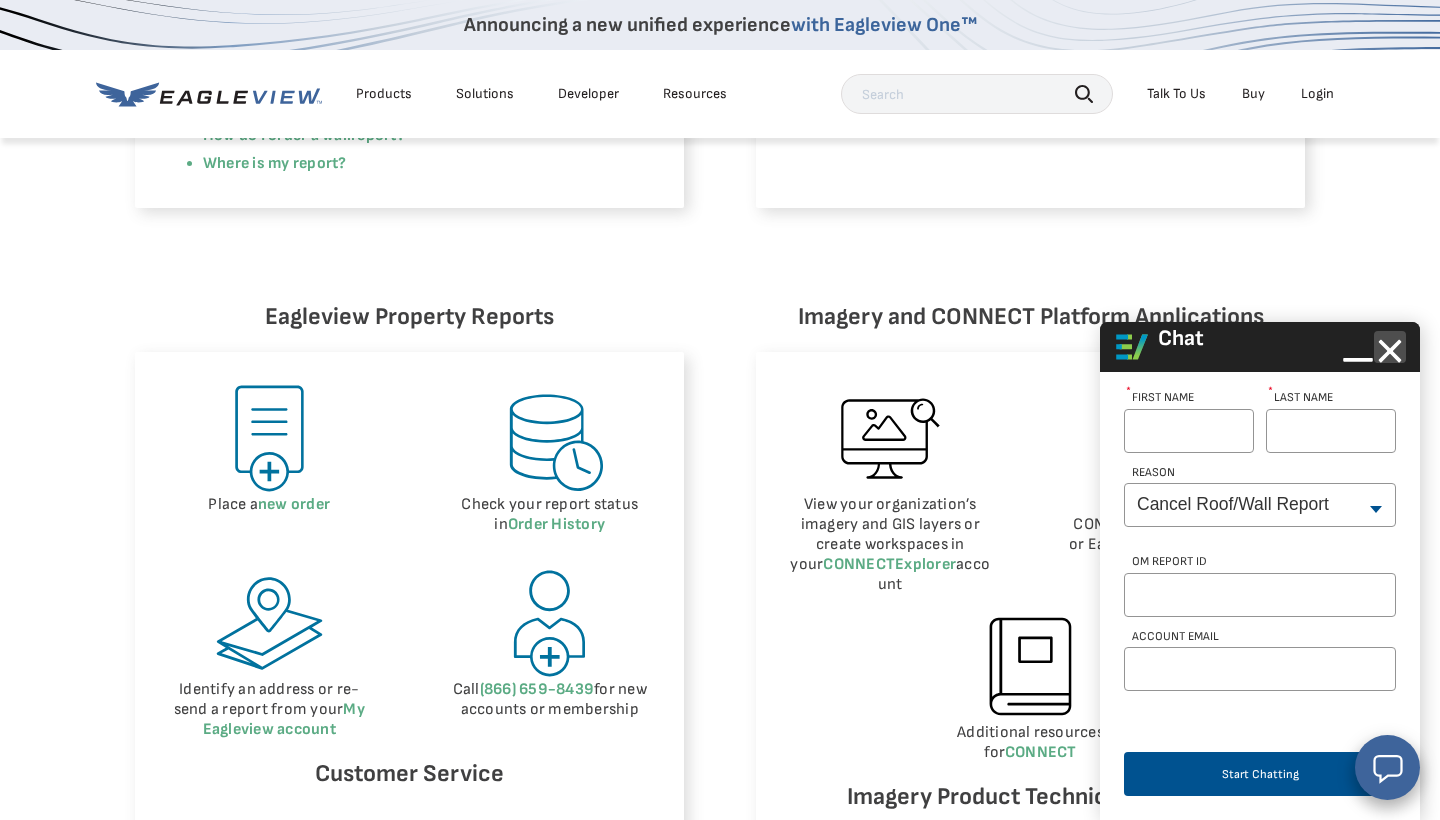 click 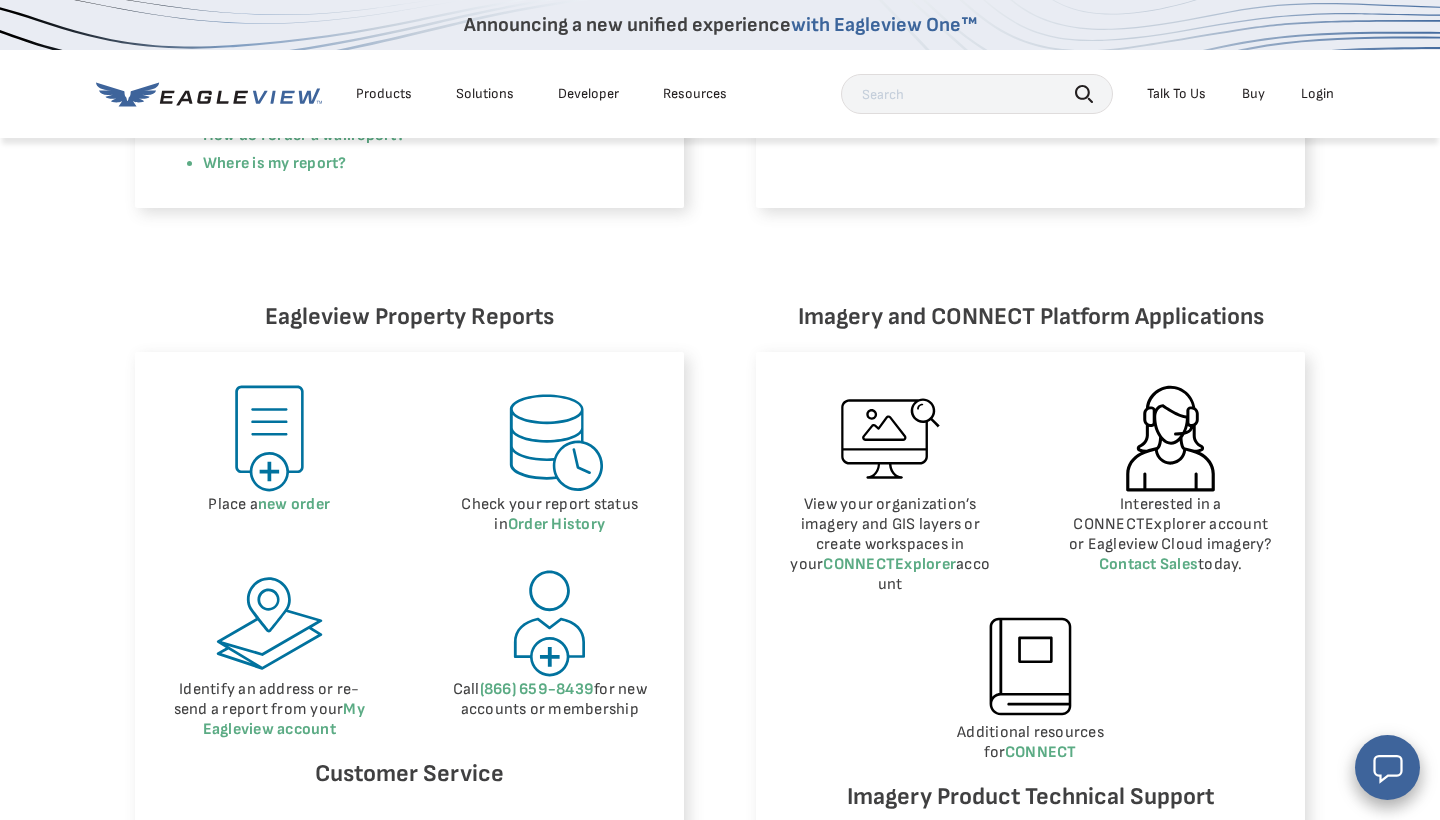 click on "Login" at bounding box center [1317, 94] 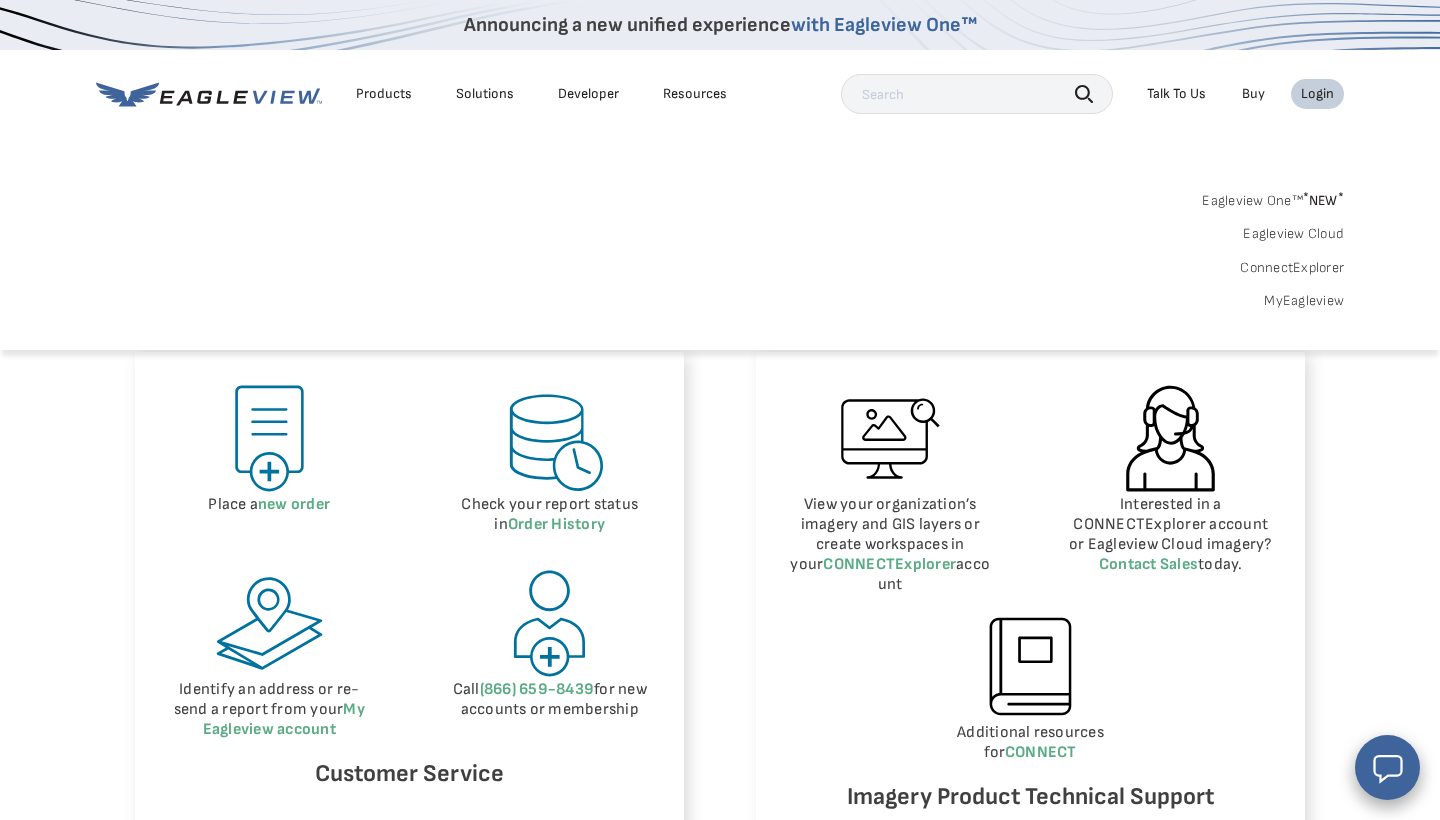 click on "Eagleview Cloud" at bounding box center (1293, 234) 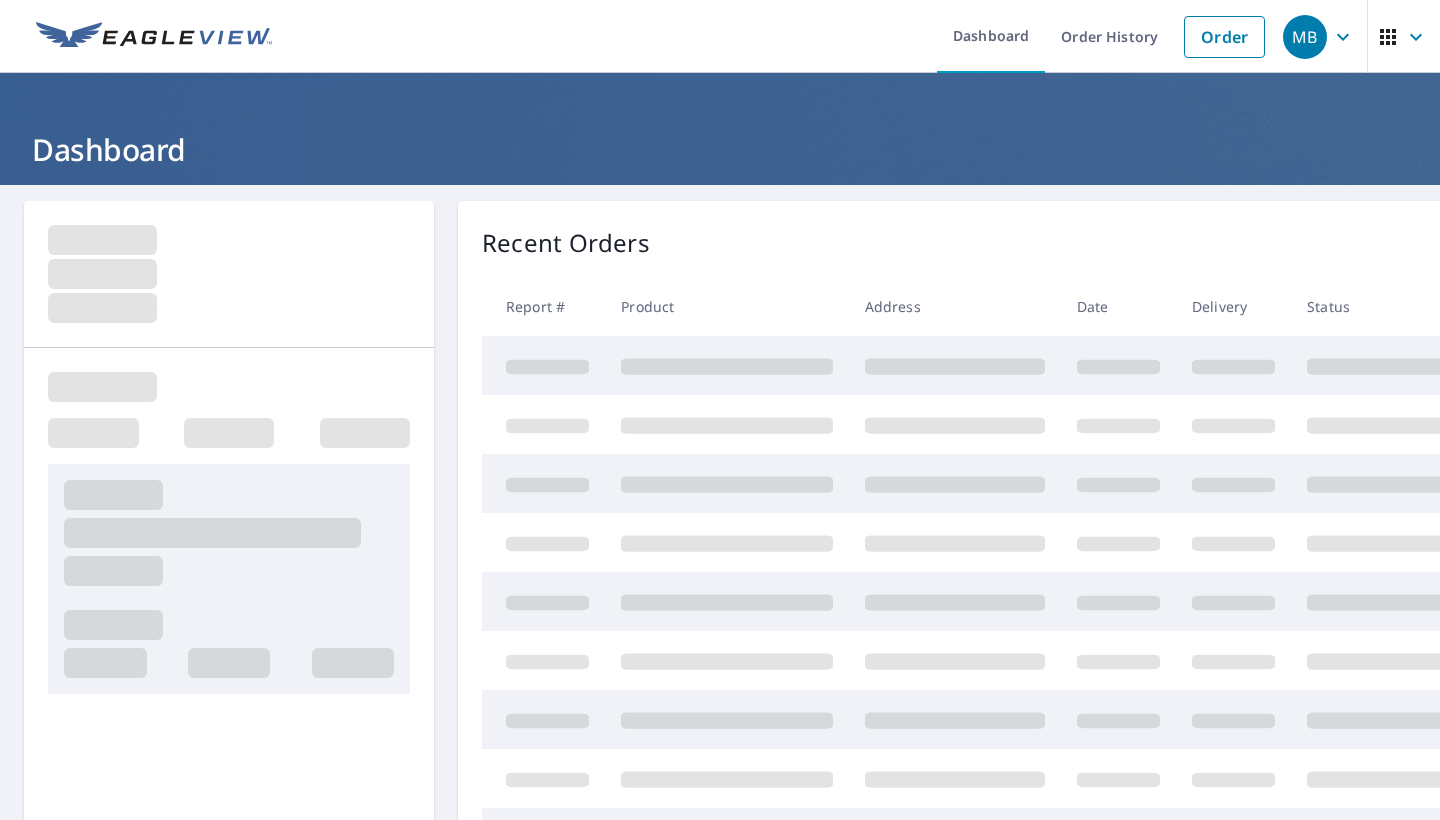 scroll, scrollTop: 0, scrollLeft: 0, axis: both 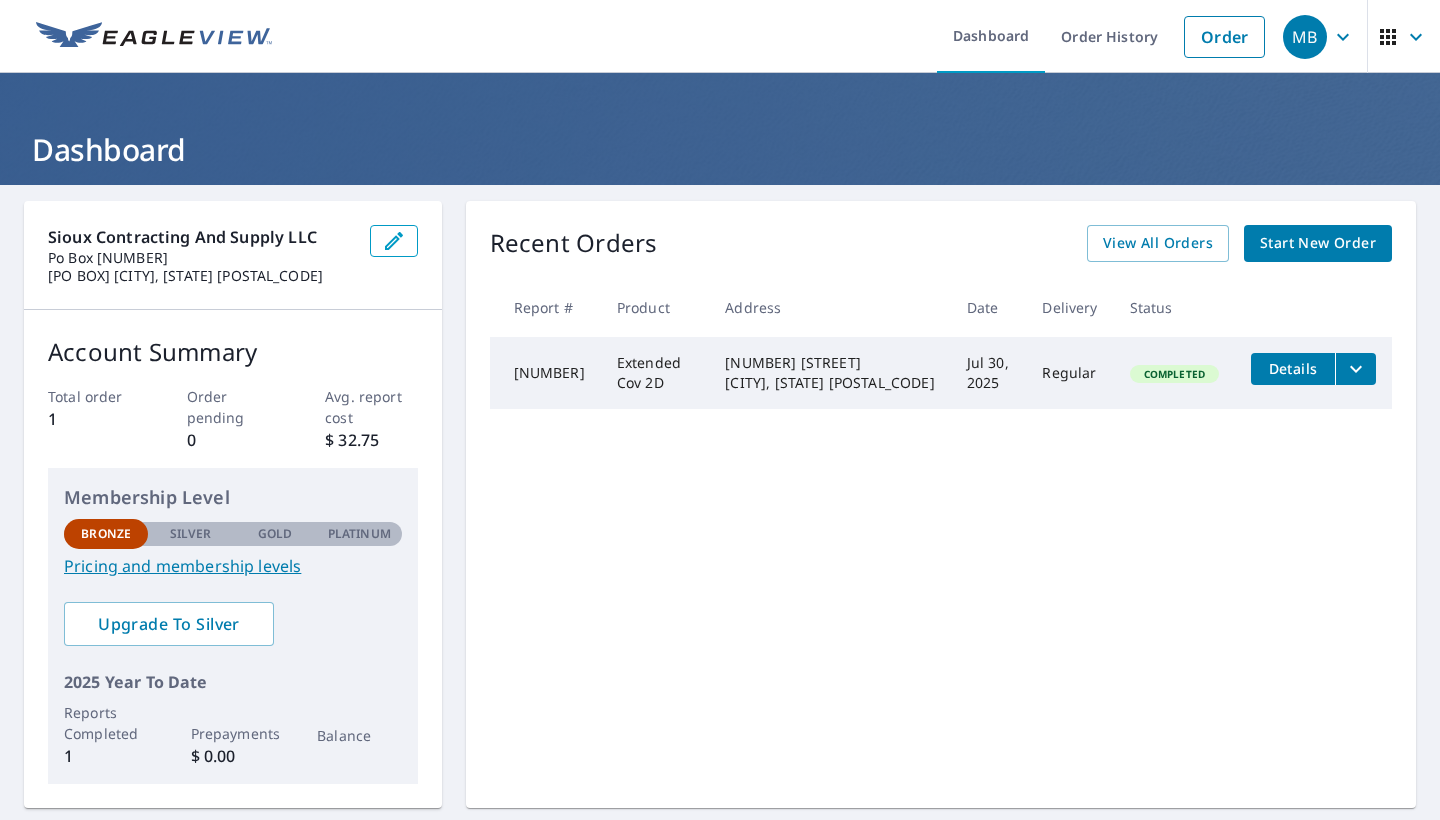 click 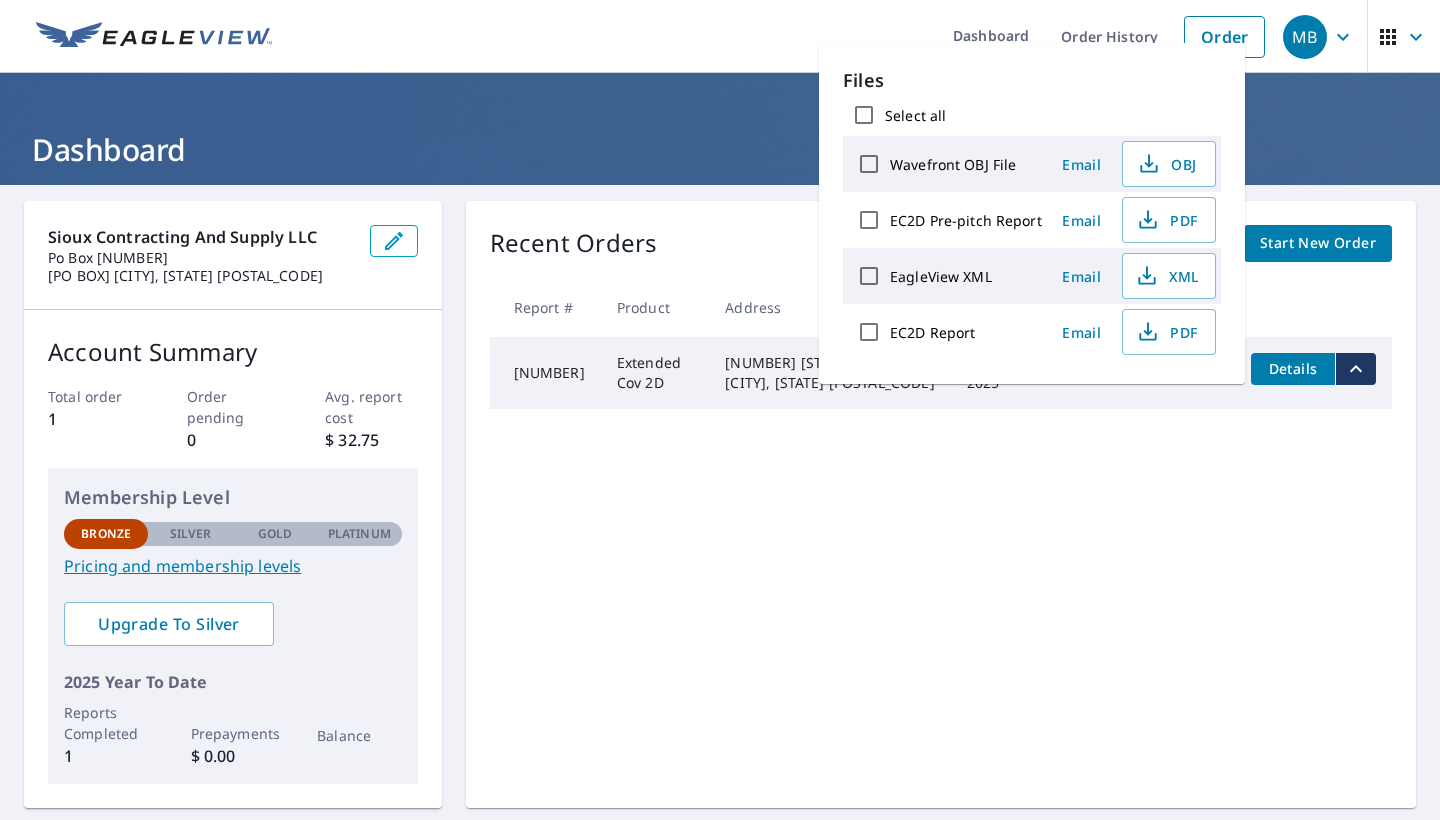 click on "Recent Orders View All Orders Start New Order Report # Product Address Date Delivery Status [NUMBER] Extended Cov 2D [NUMBER] [STREET]
[CITY], [STATE] [POSTAL_CODE] Jul 30, 2025 Regular Completed Details" at bounding box center (941, 504) 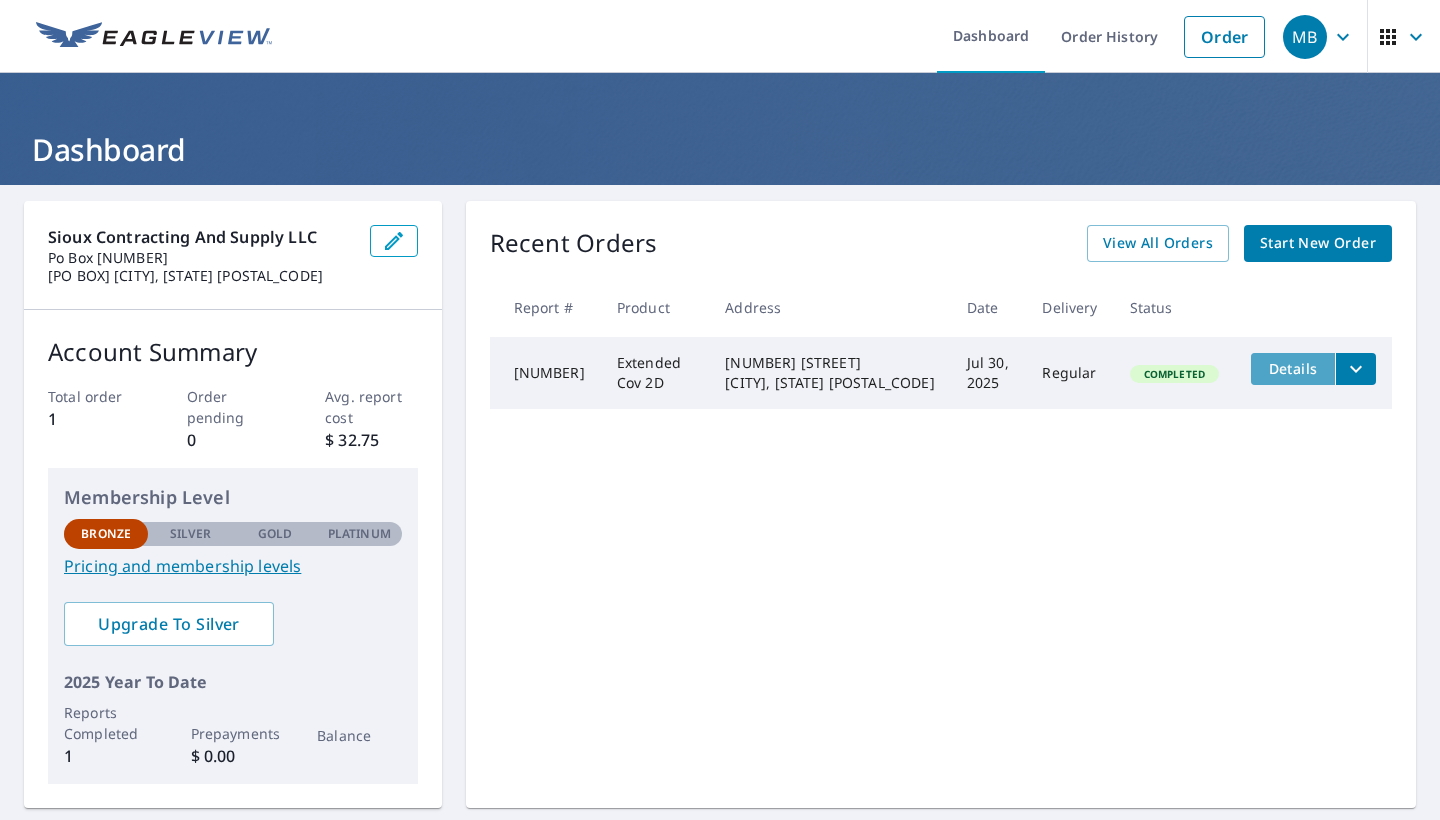 click on "Details" at bounding box center [1293, 368] 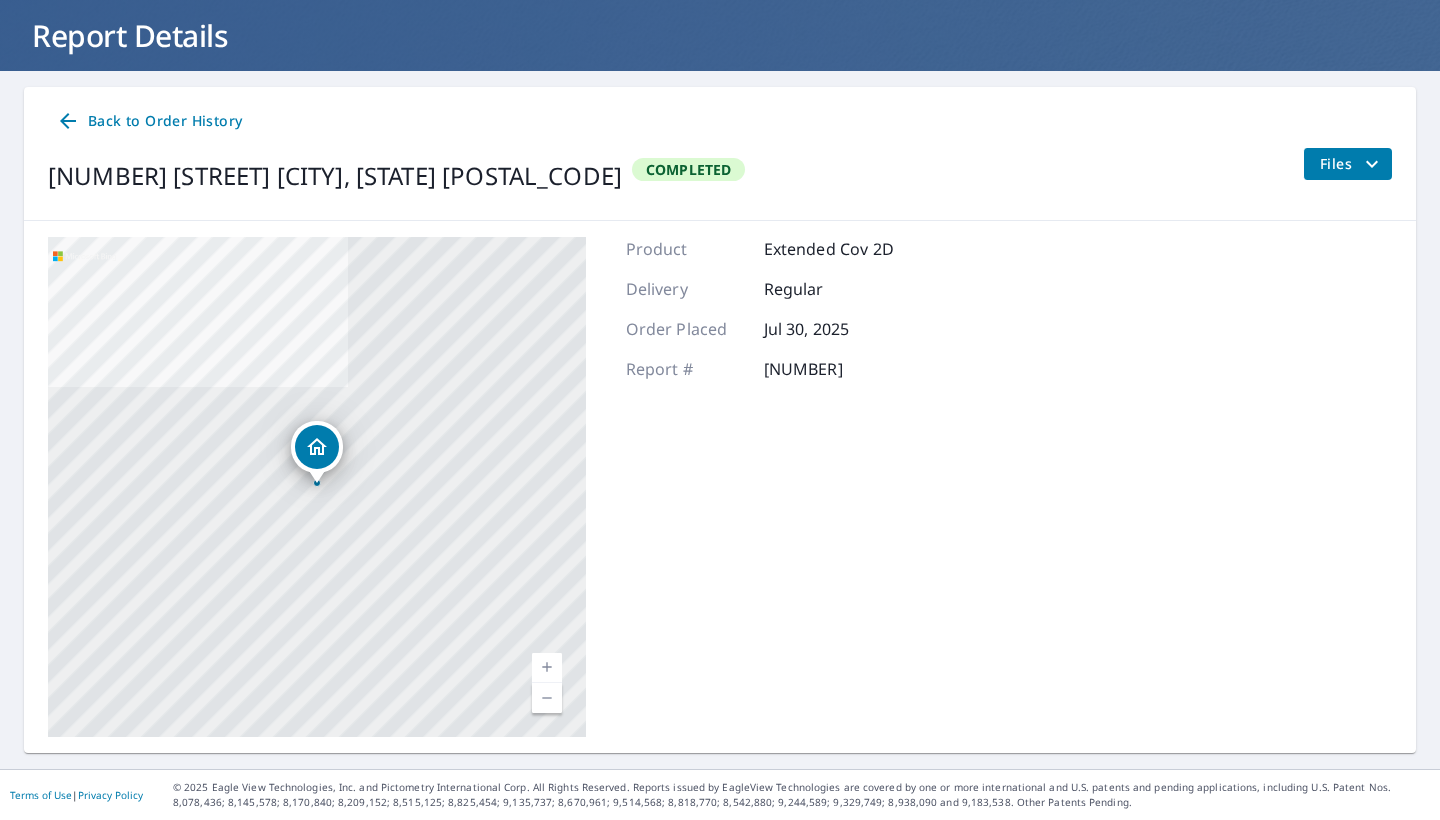 scroll, scrollTop: 113, scrollLeft: 0, axis: vertical 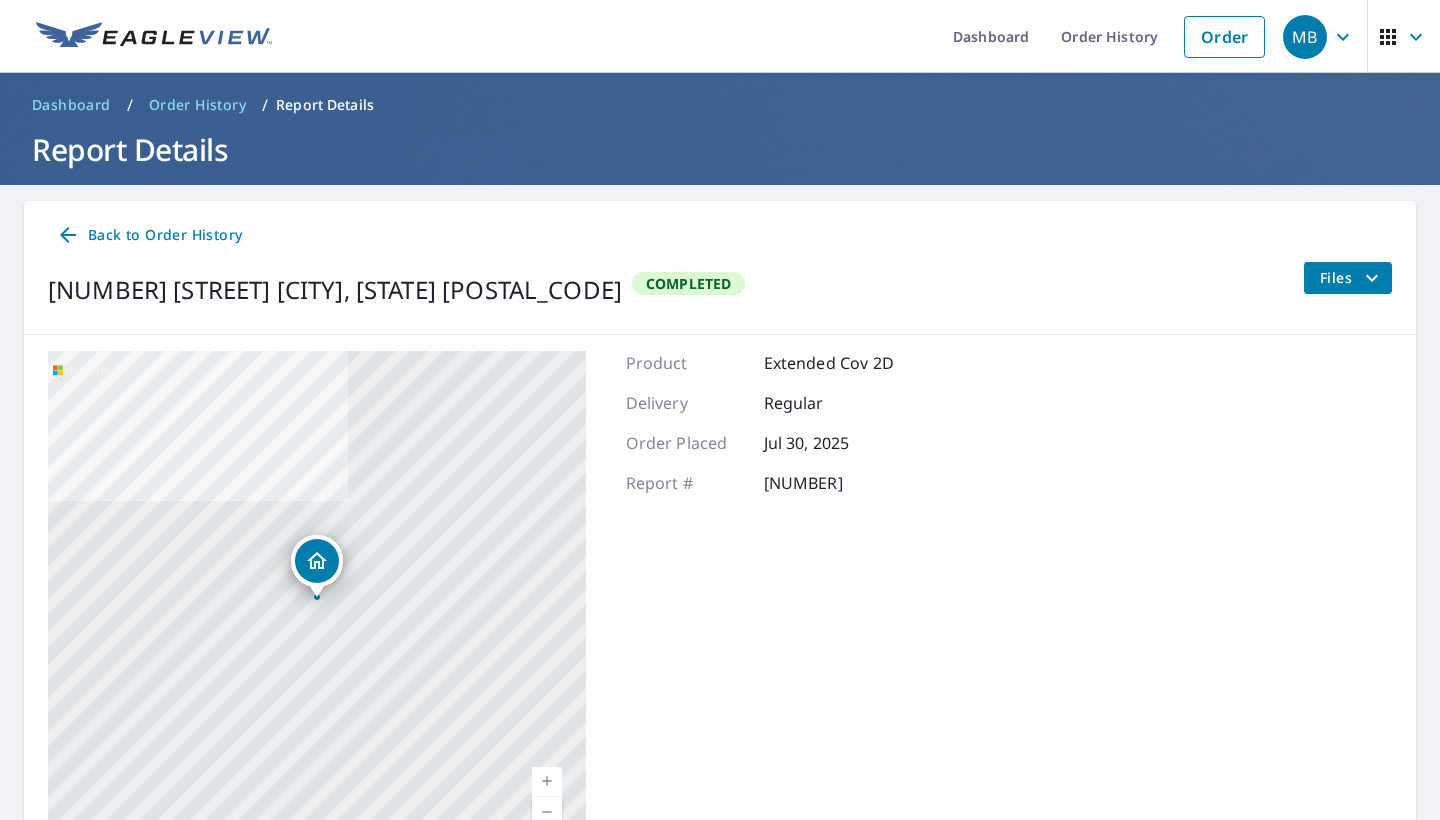 click on "Files" at bounding box center [1352, 278] 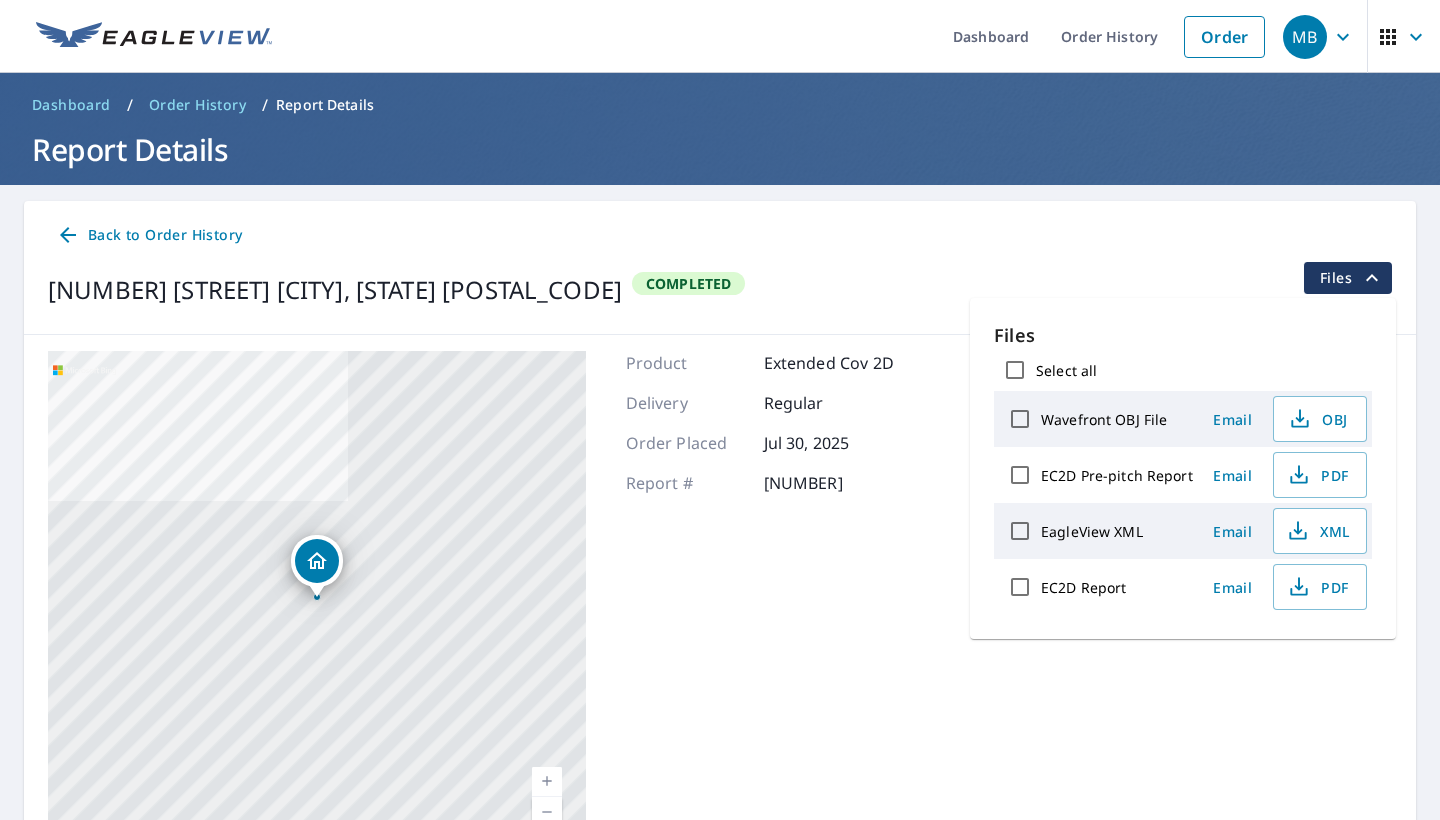 click on "Files" at bounding box center [1183, 335] 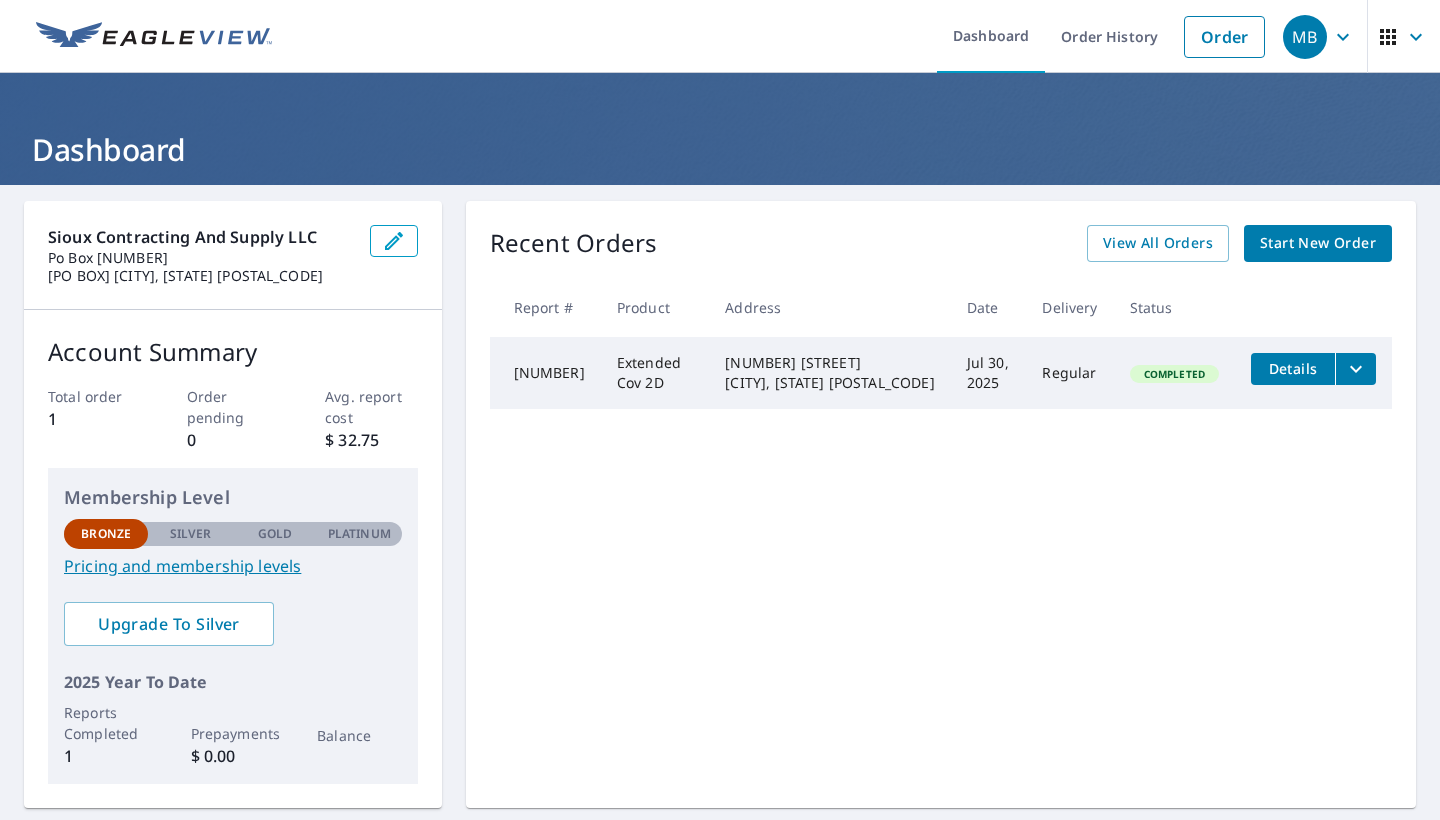 scroll, scrollTop: 0, scrollLeft: 0, axis: both 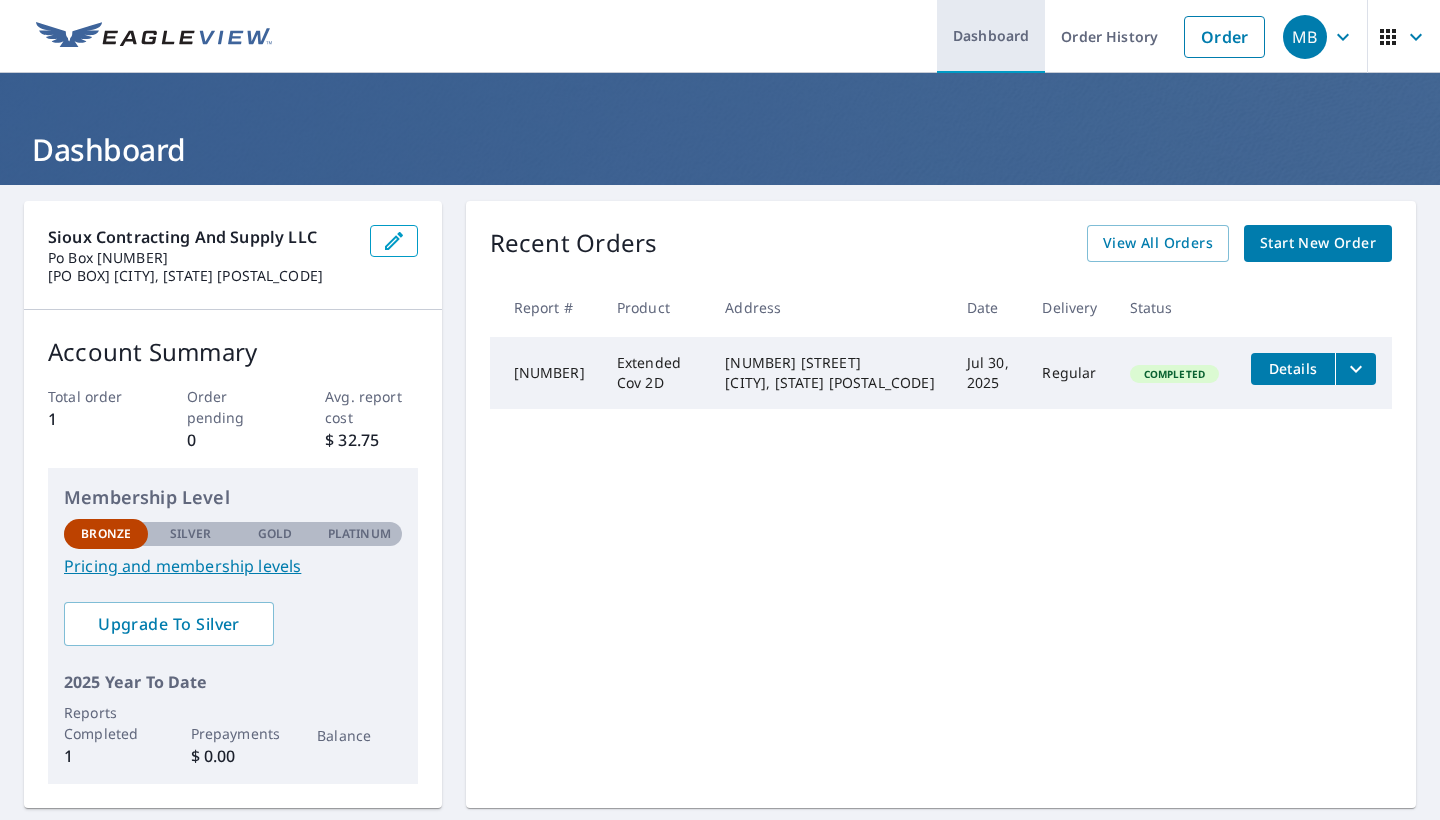 click on "Dashboard" at bounding box center [991, 36] 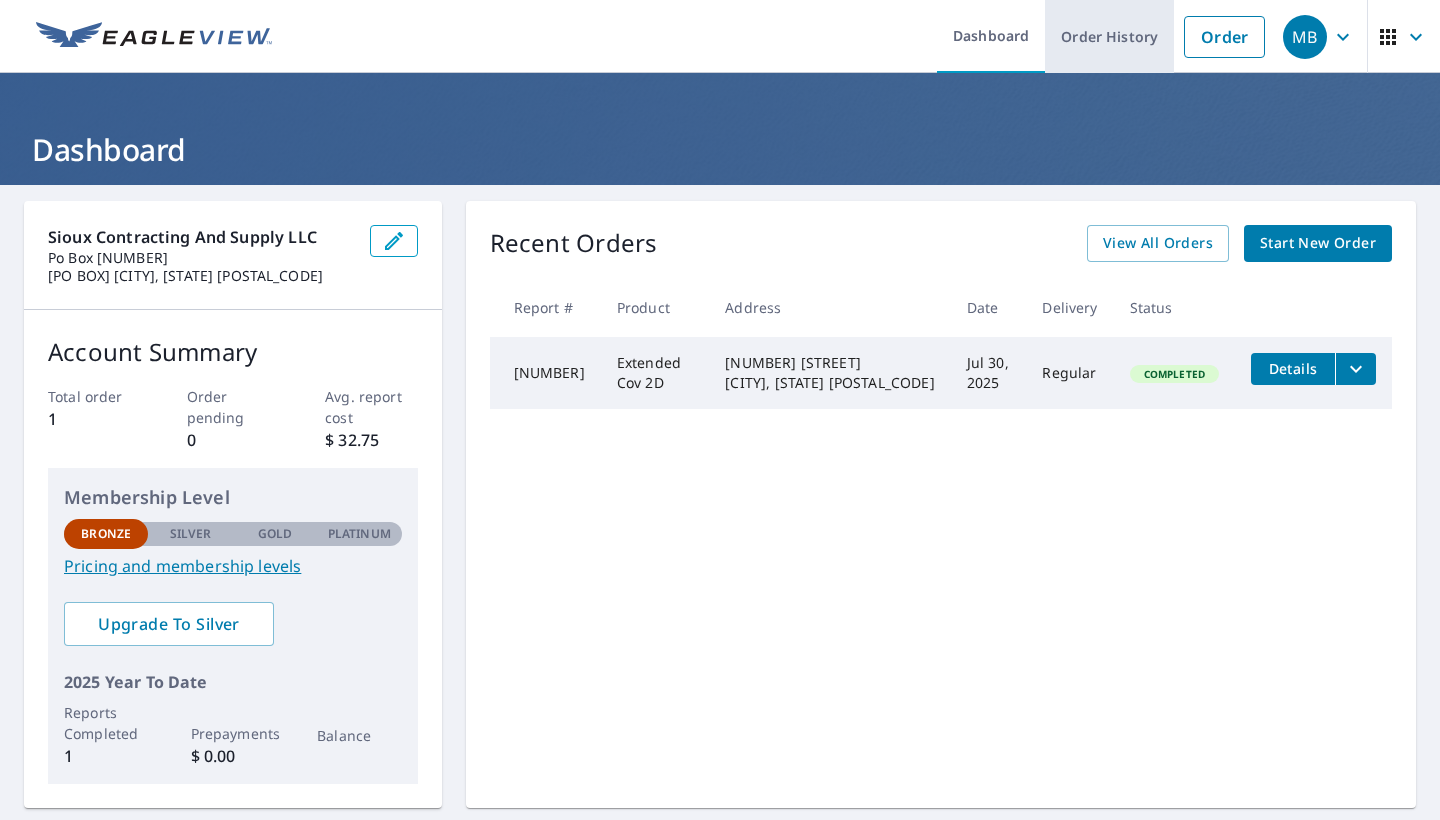 scroll, scrollTop: 0, scrollLeft: 0, axis: both 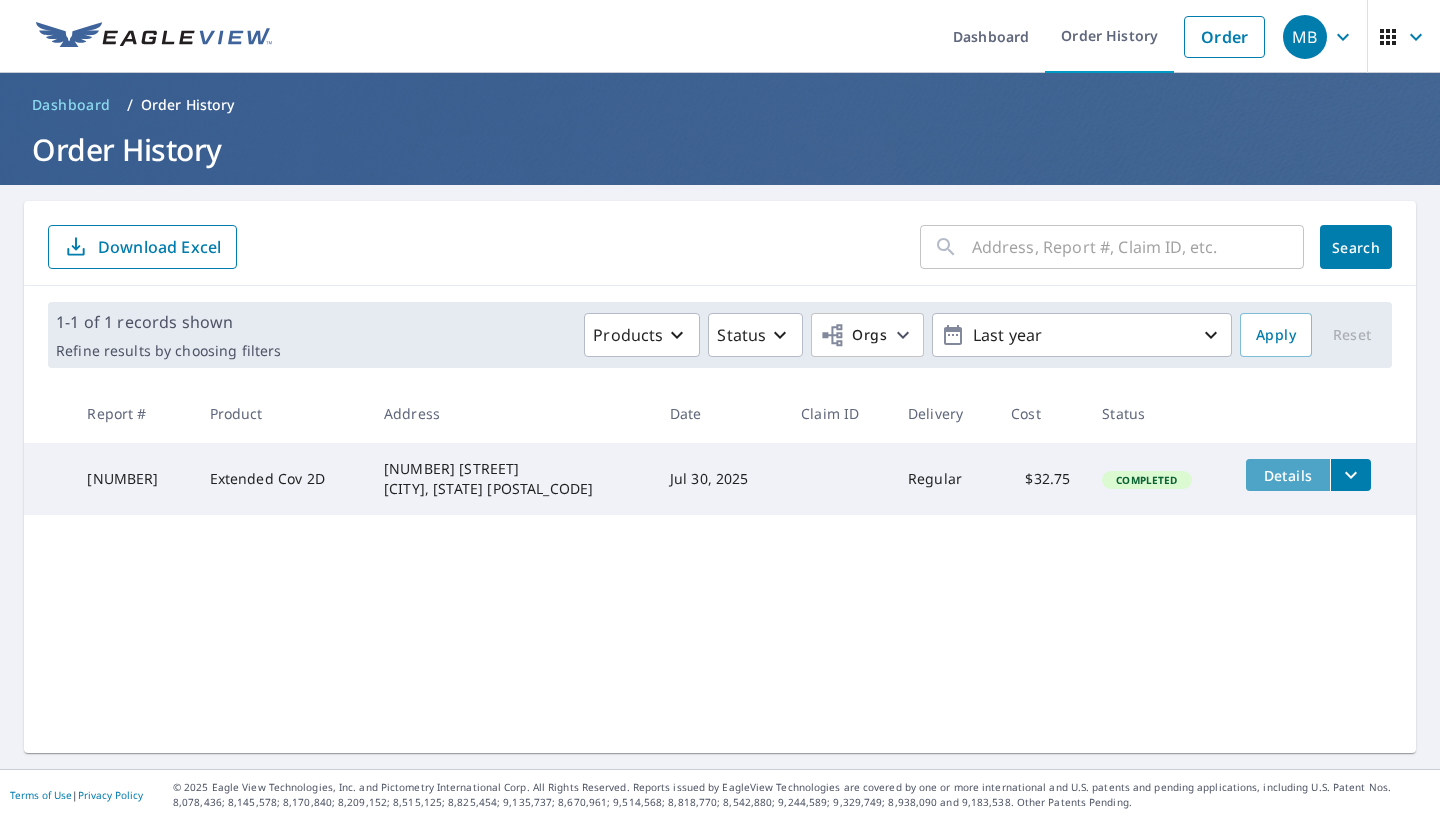 click on "Details" at bounding box center (1288, 475) 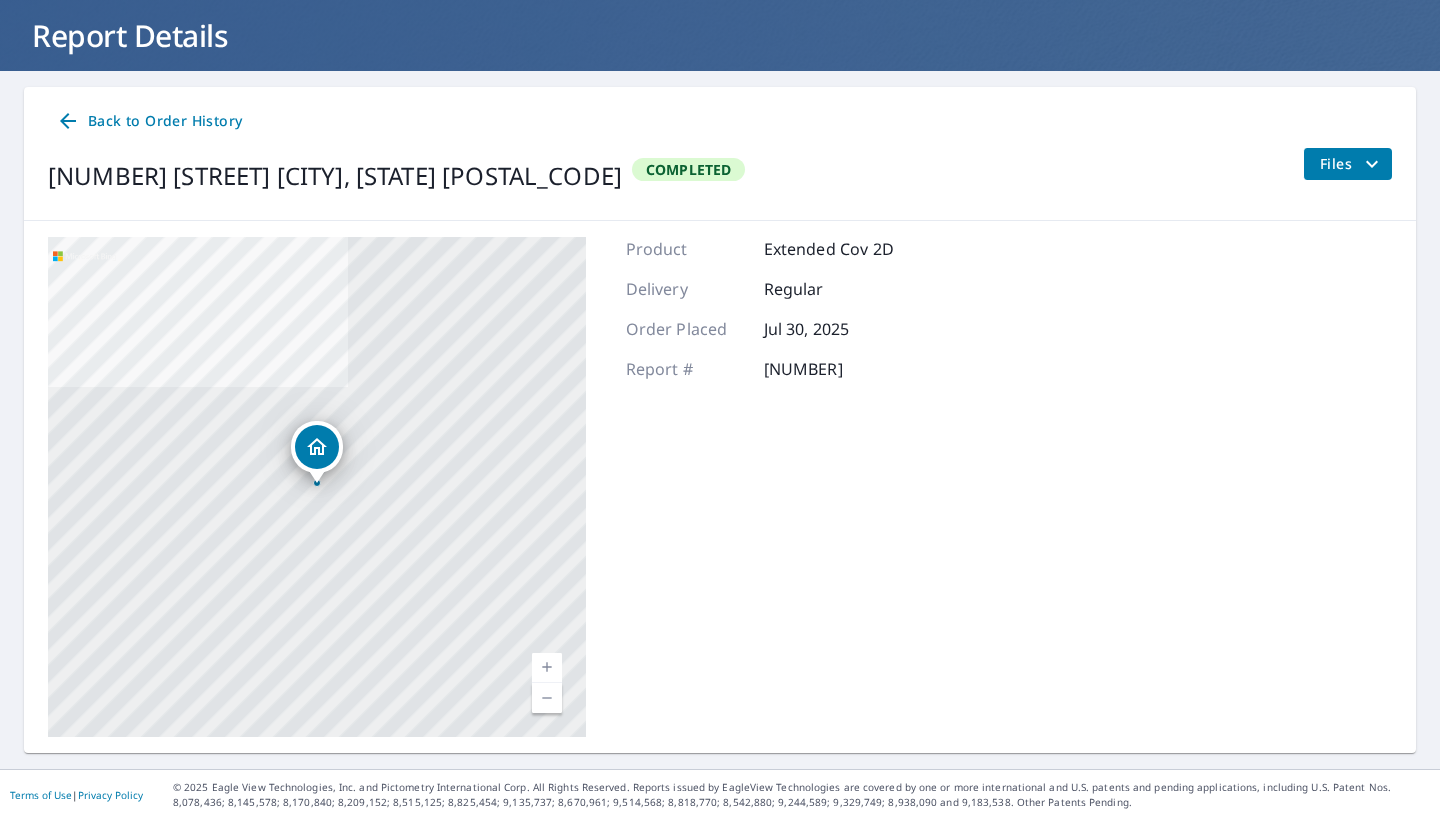 scroll, scrollTop: 113, scrollLeft: 0, axis: vertical 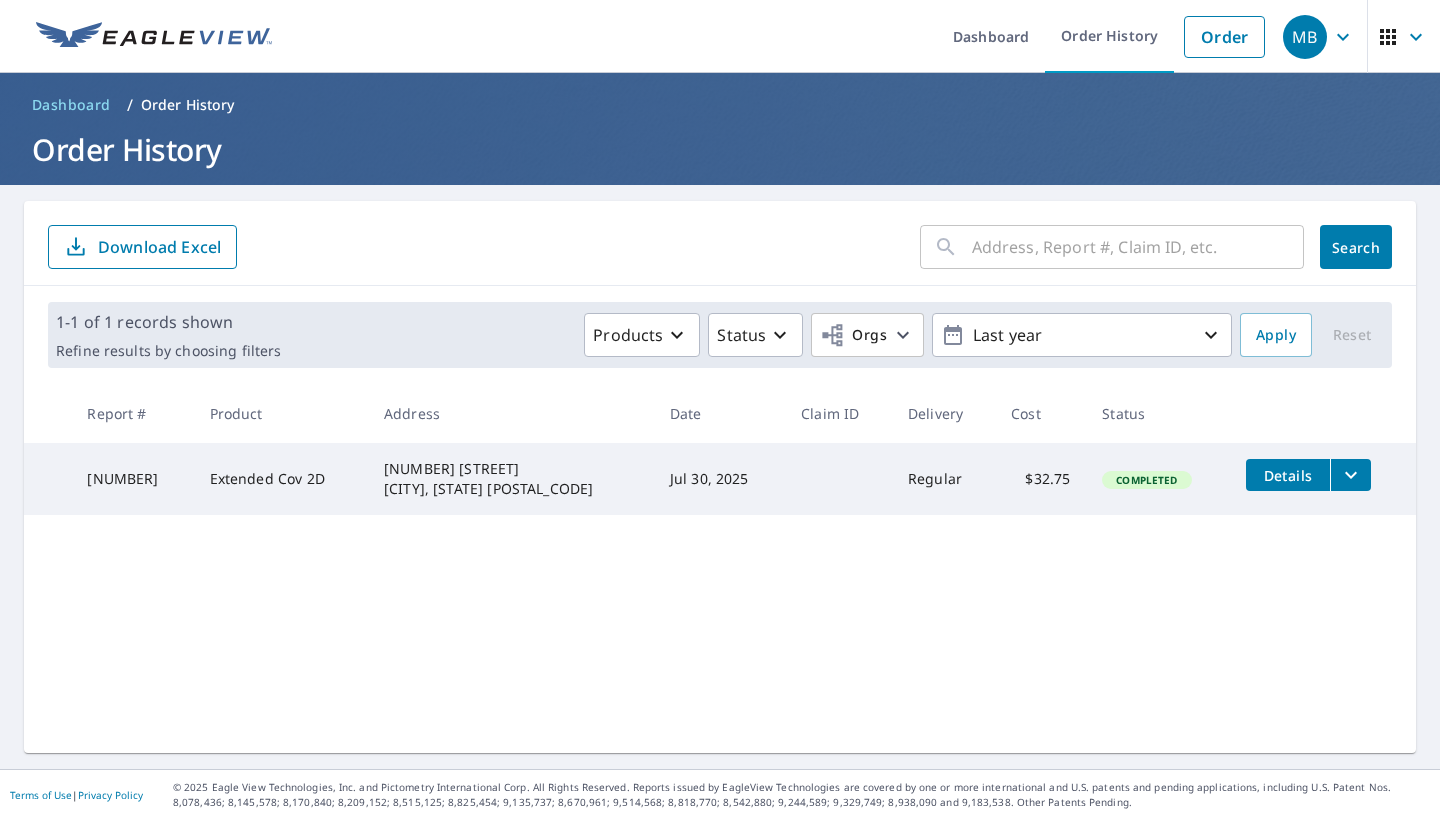 click 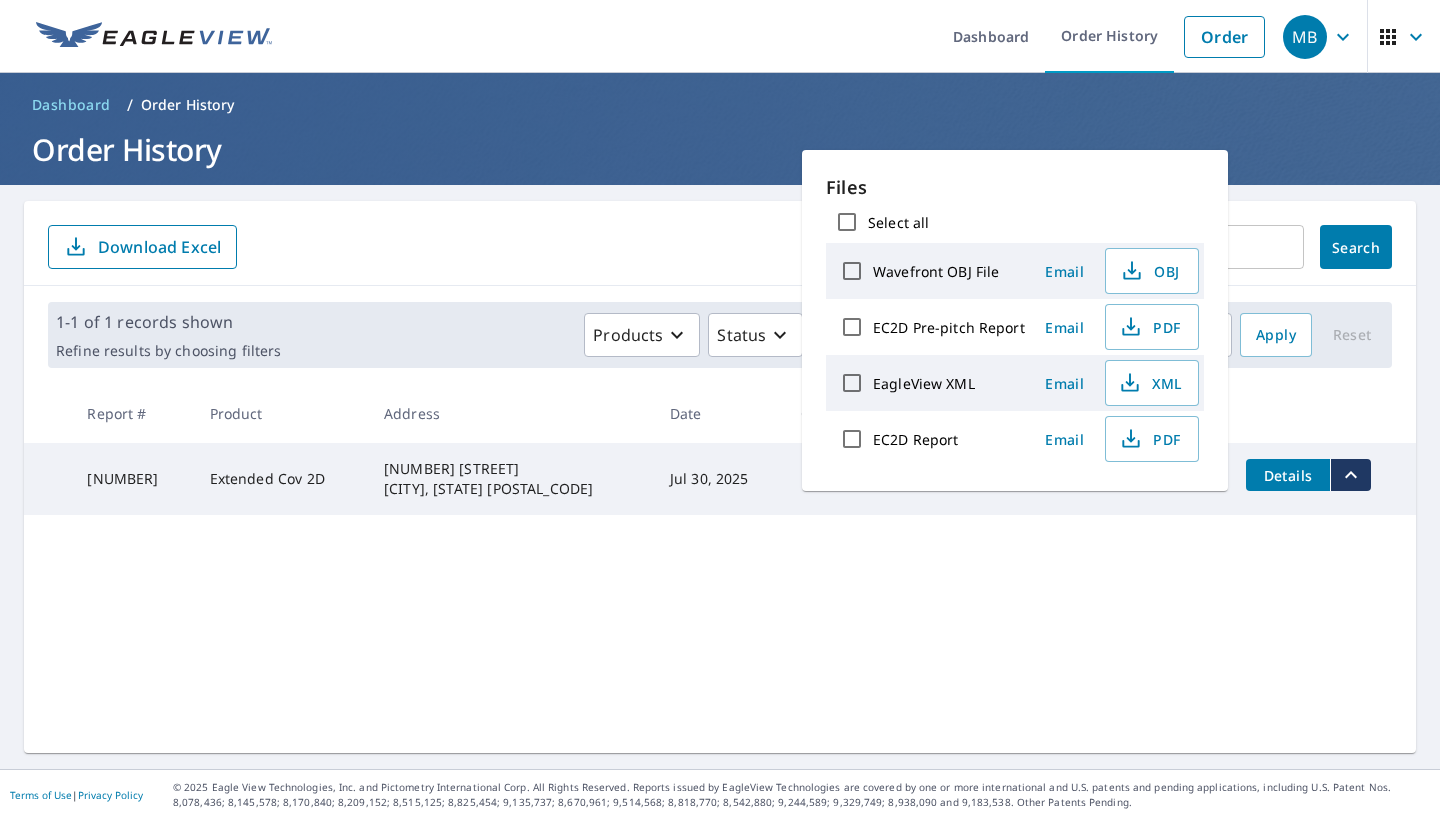 click on "​ Search Download Excel 1-1 of 1 records shown Refine results by choosing filters Products Status Orgs Last year Apply Reset Report # Product Address Date Claim ID Delivery Cost Status 66699322 Extended Cov 2D 801 Dobson Ave
Armour, SD 57313 Jul 30, 2025 Regular $32.75 Completed Details" at bounding box center (720, 477) 